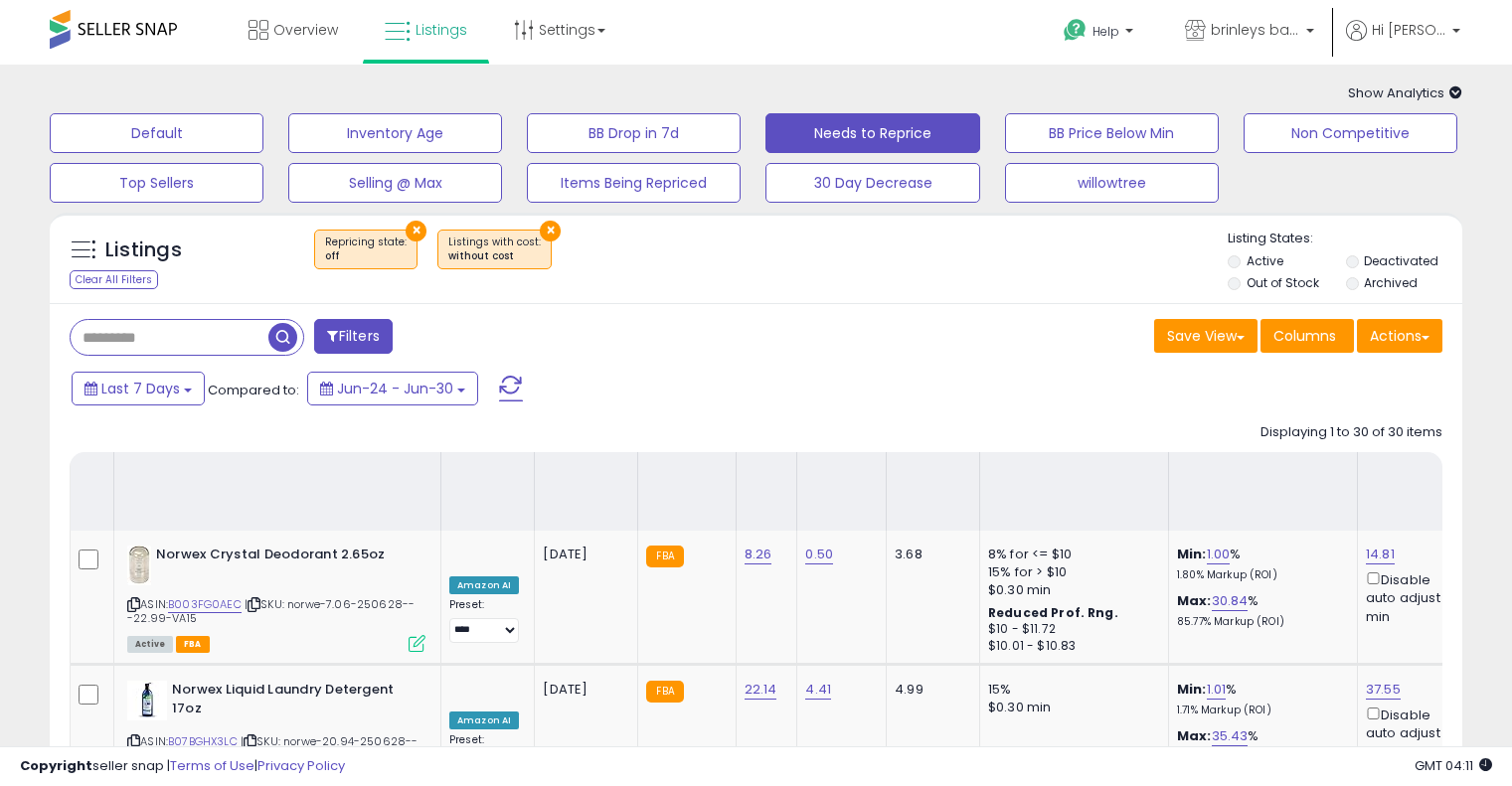 select on "**" 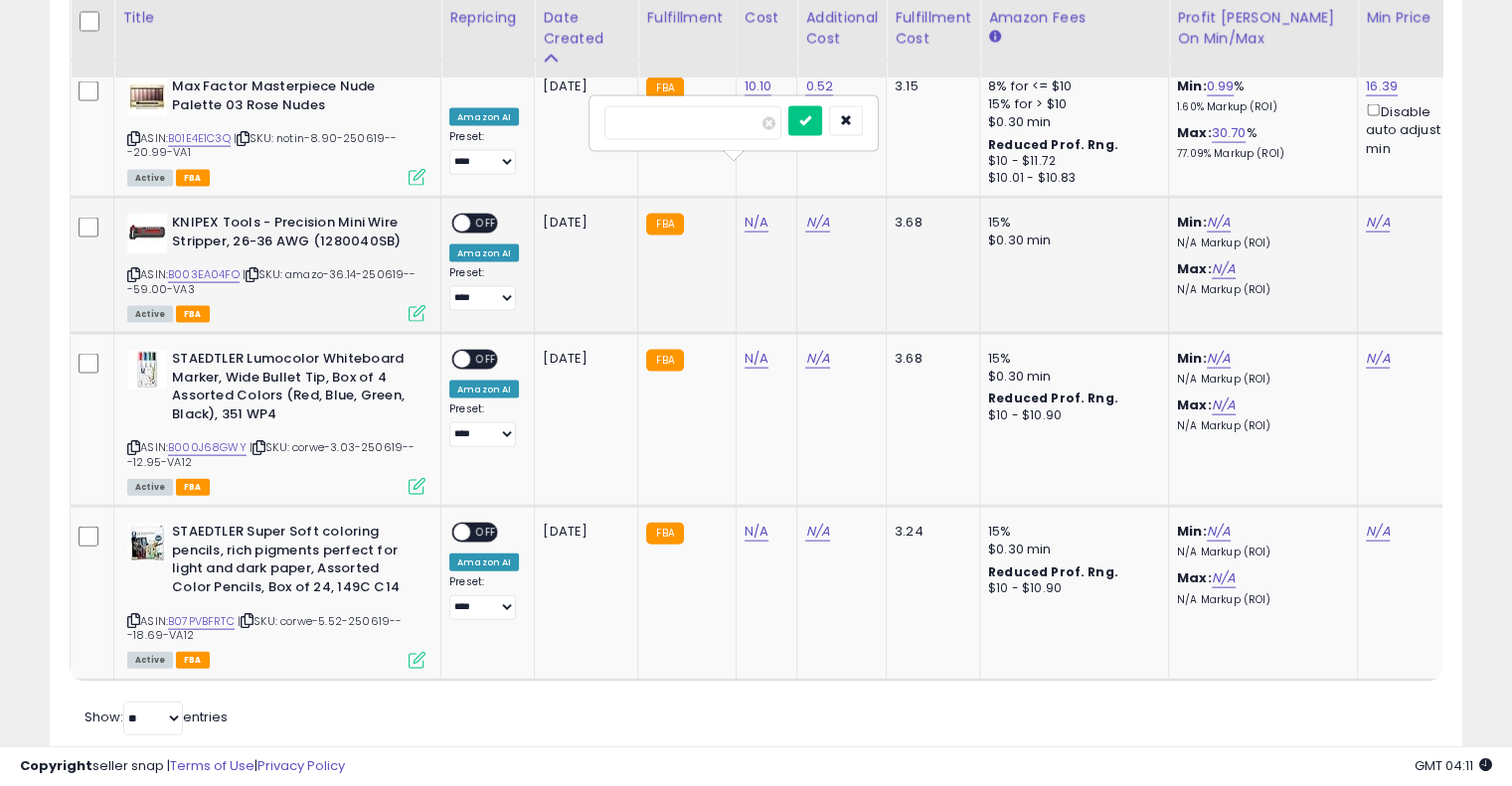 scroll, scrollTop: 4299, scrollLeft: 0, axis: vertical 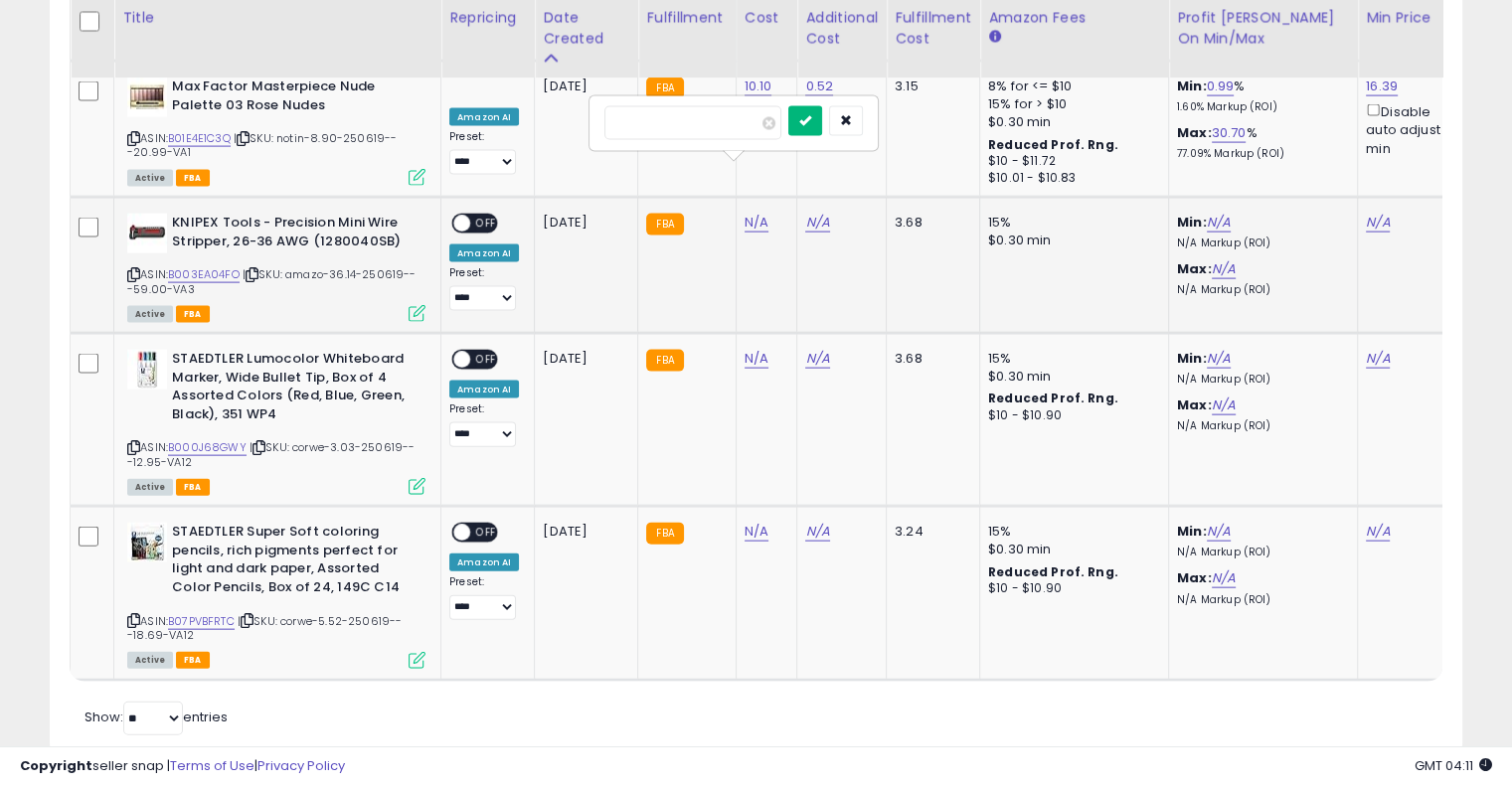 type on "*****" 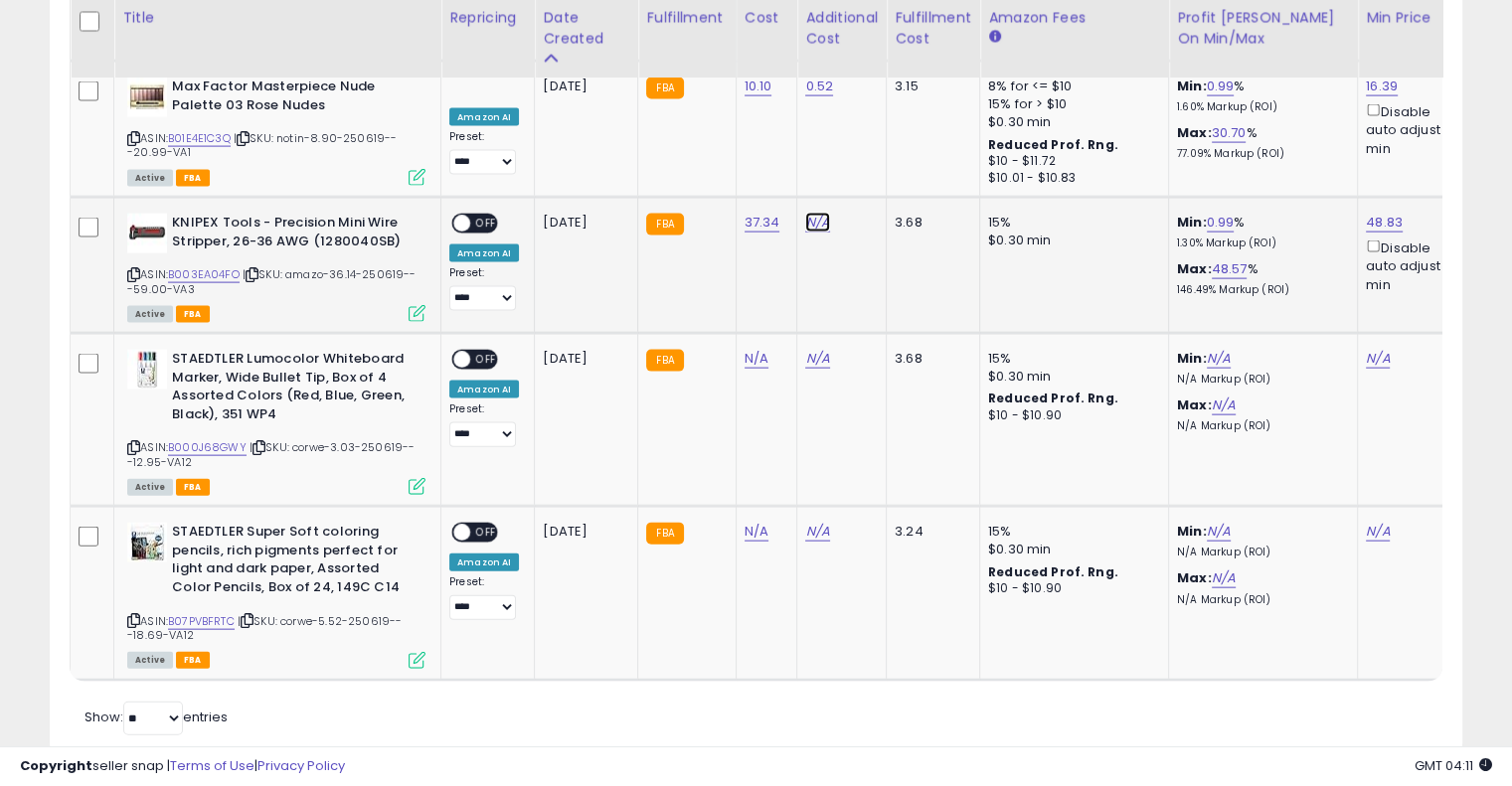 drag, startPoint x: 814, startPoint y: 167, endPoint x: 1046, endPoint y: 242, distance: 243.82166 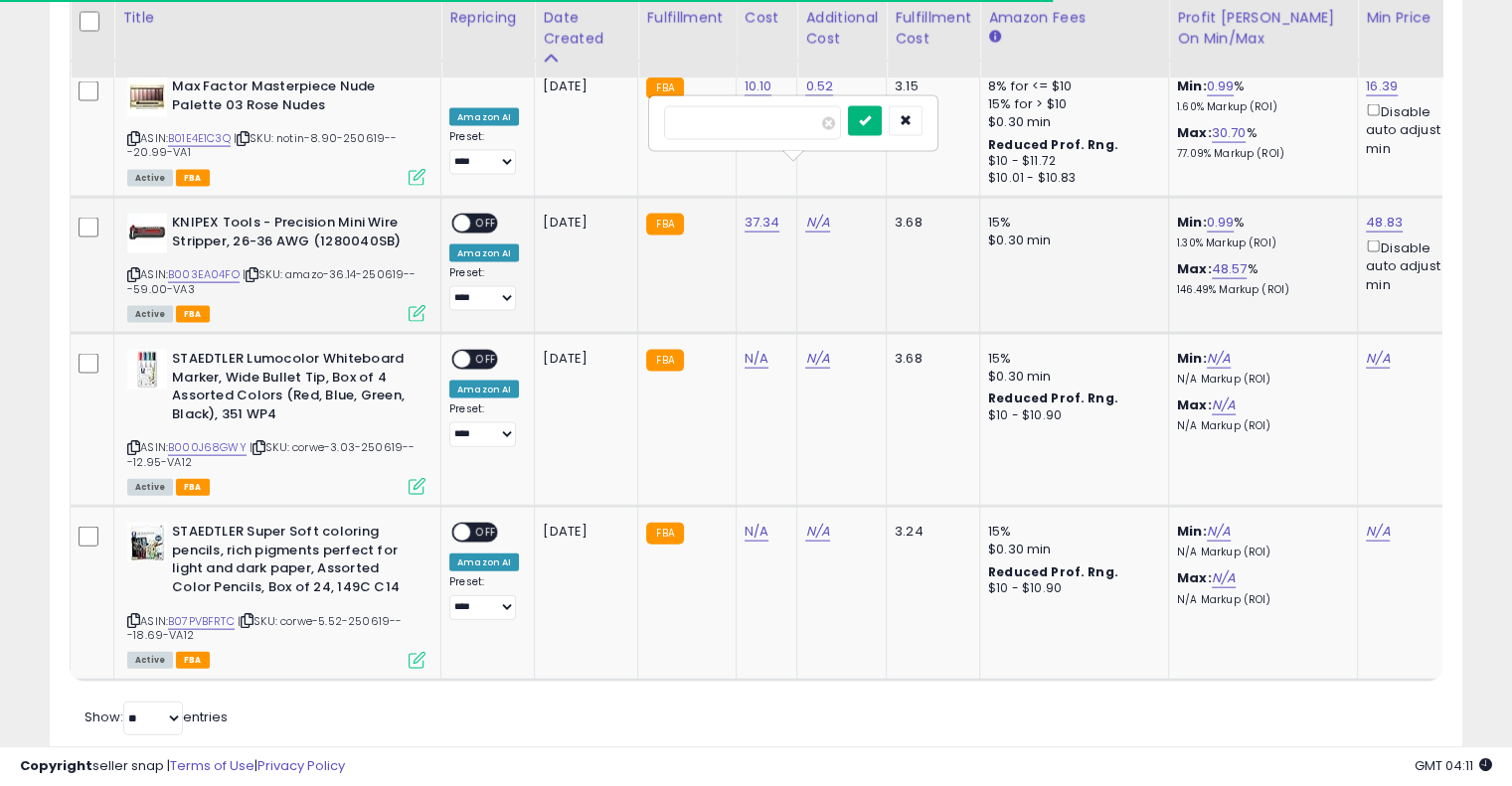 type on "****" 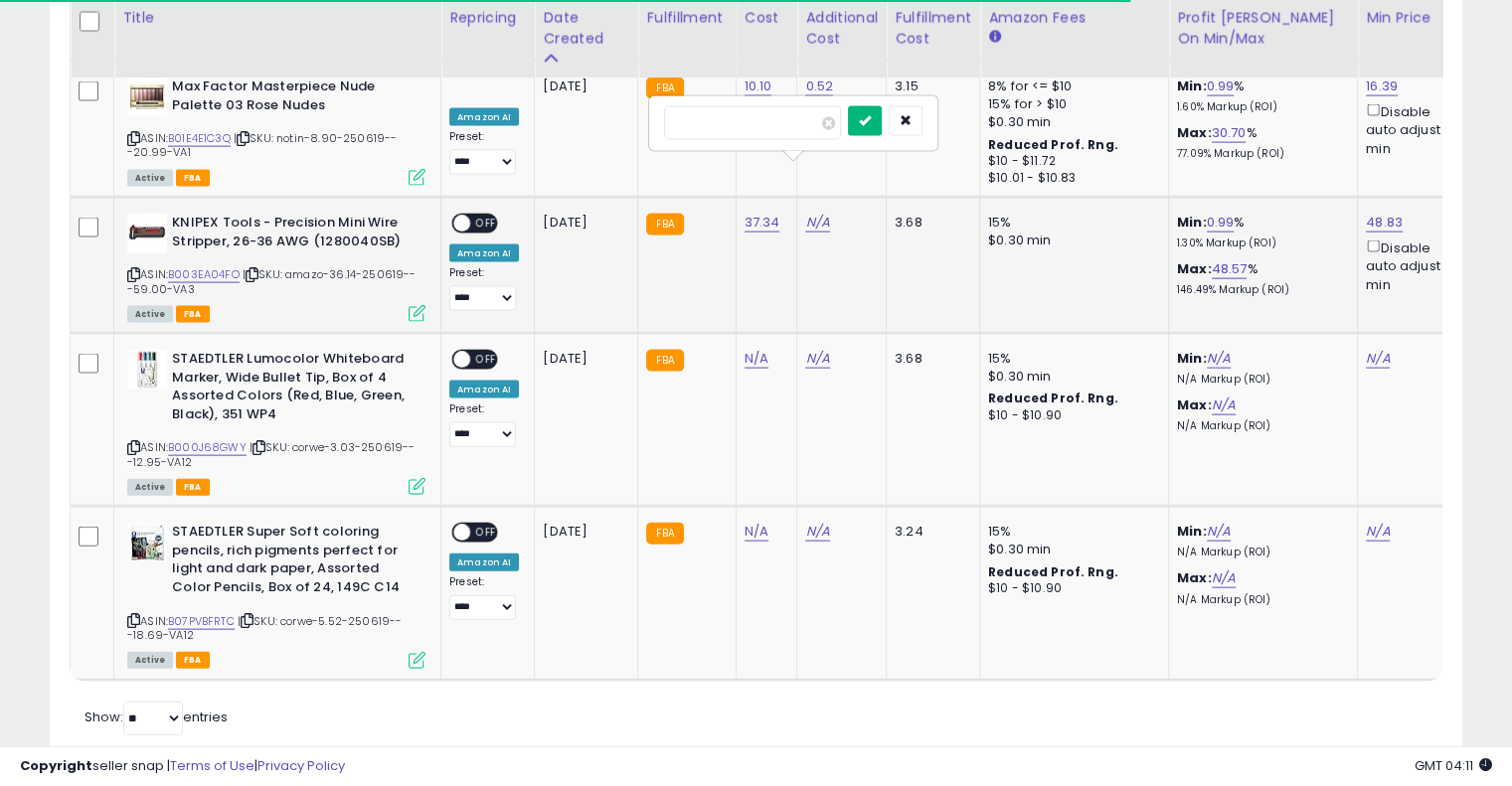click at bounding box center [865, 120] 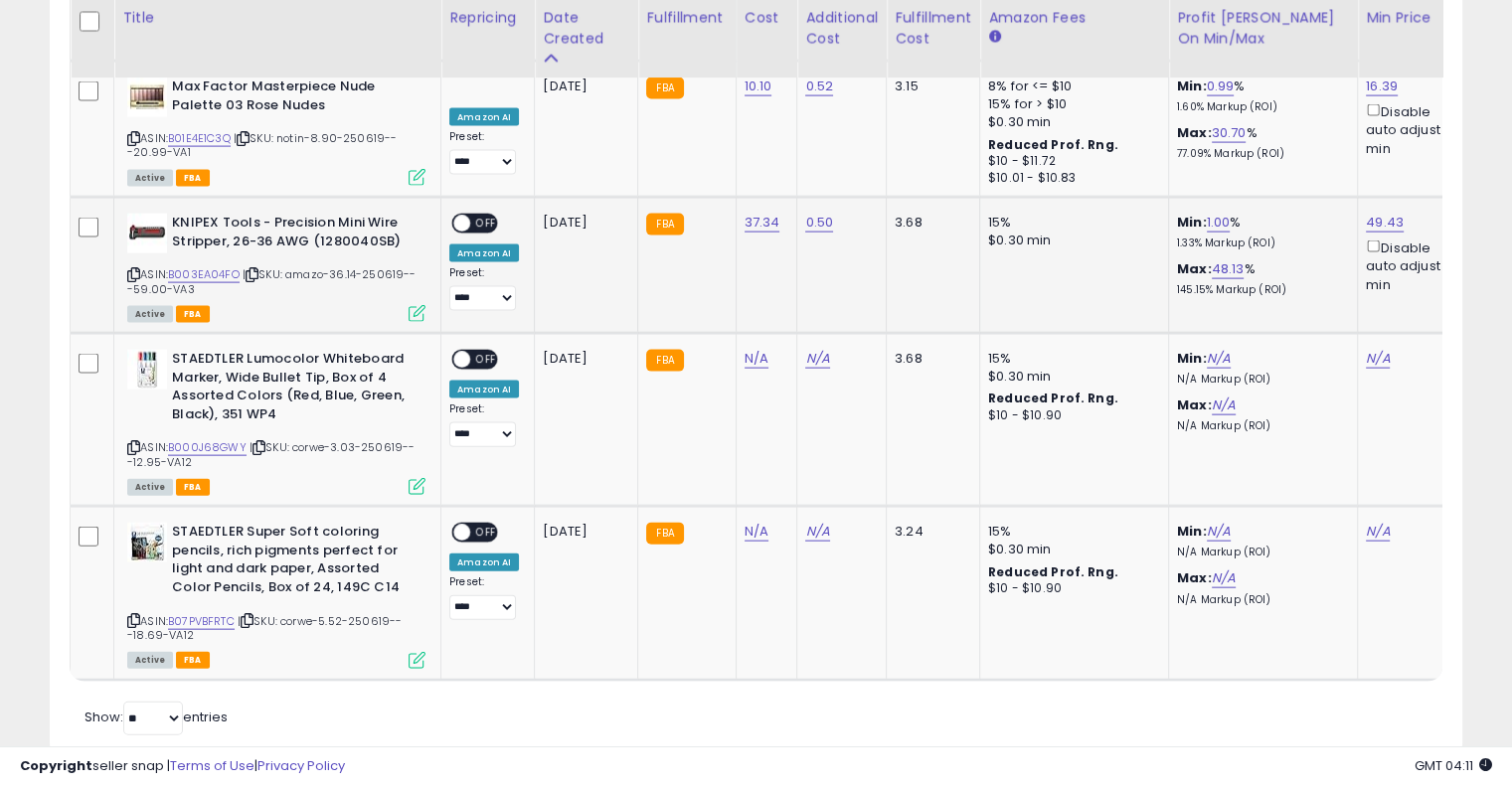 click on "OFF" at bounding box center [486, 224] 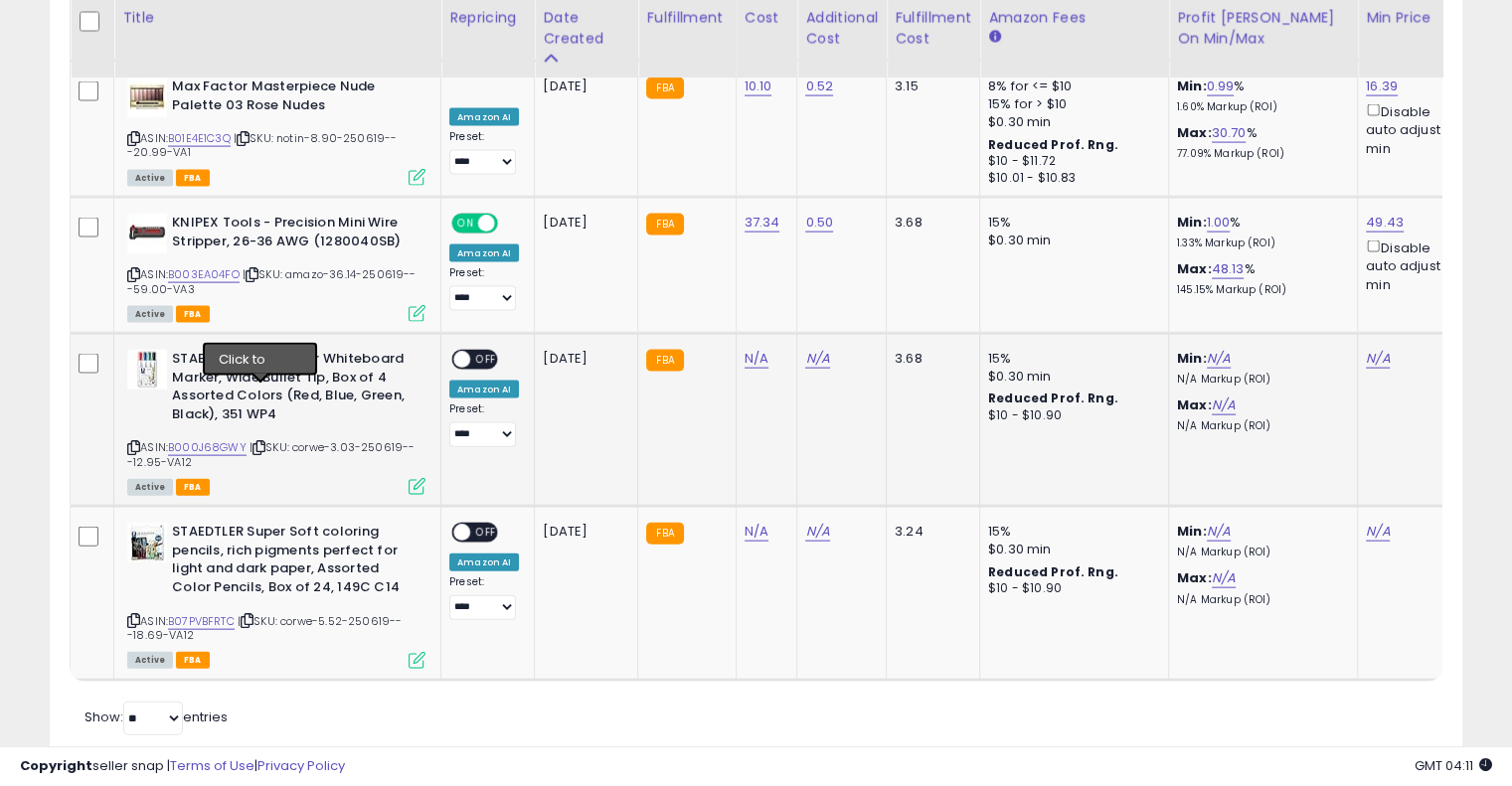 click at bounding box center [258, 447] 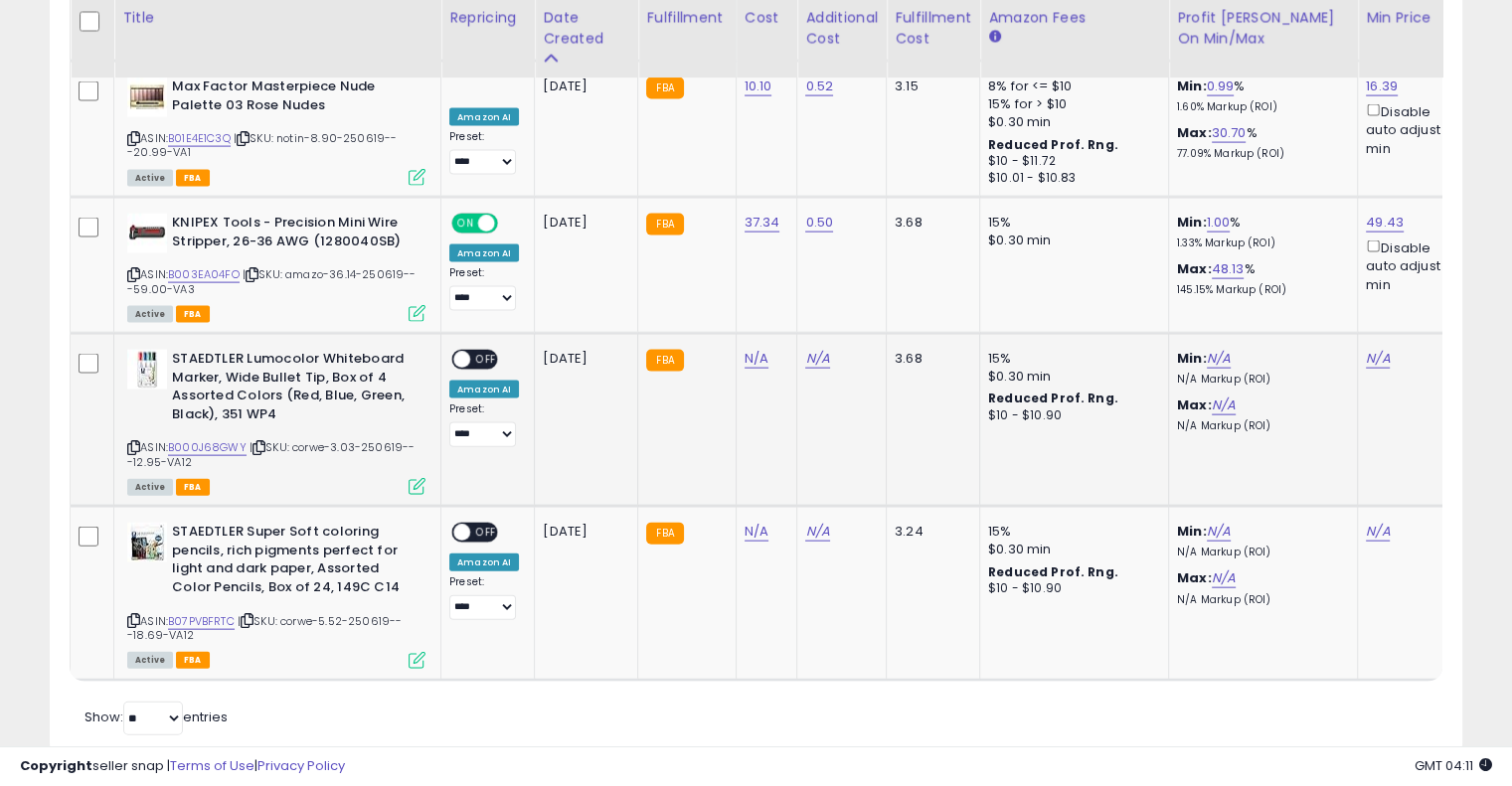 click at bounding box center [258, 447] 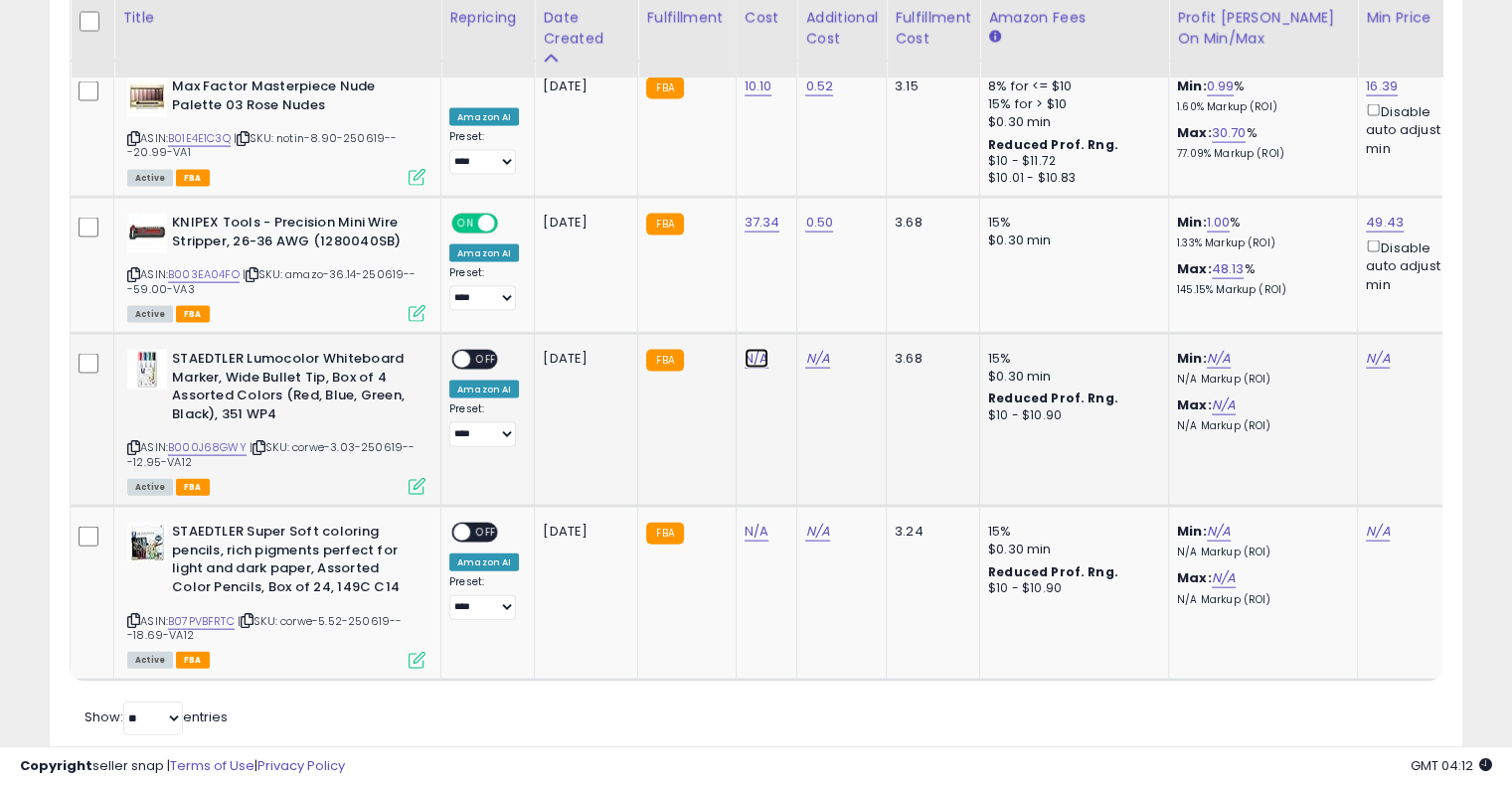click on "N/A" at bounding box center [756, 359] 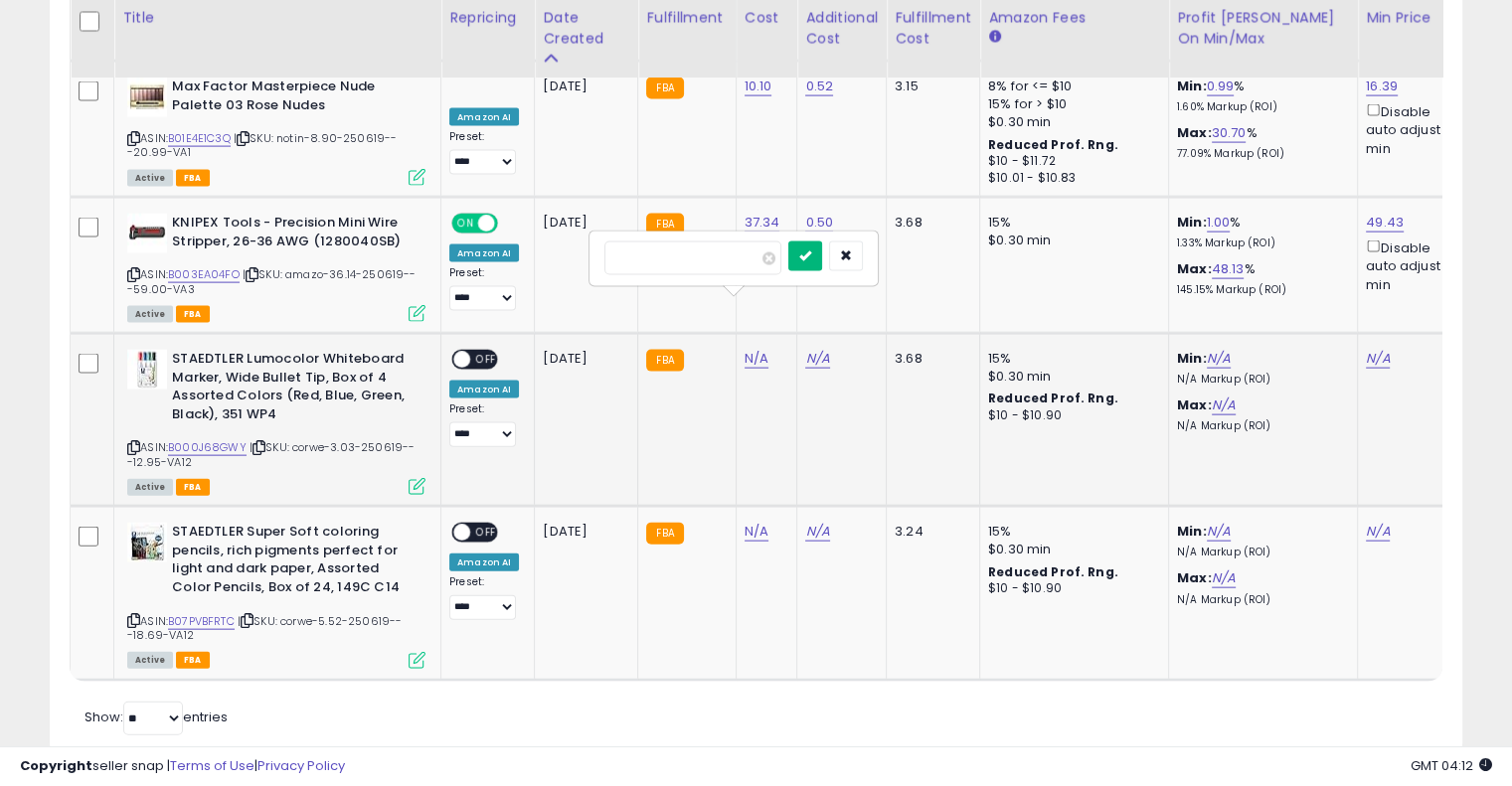 type on "****" 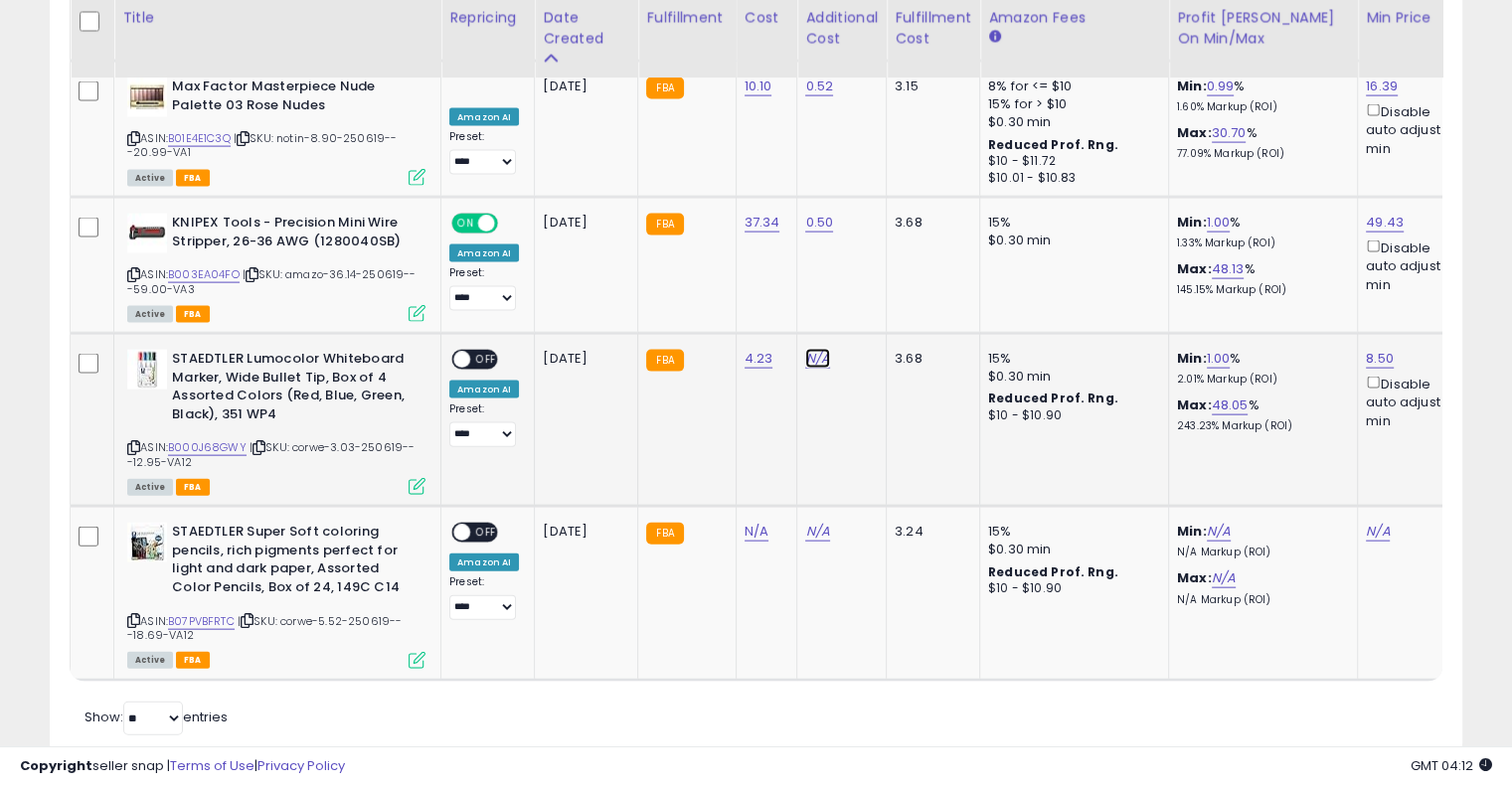 click on "N/A" at bounding box center (817, 359) 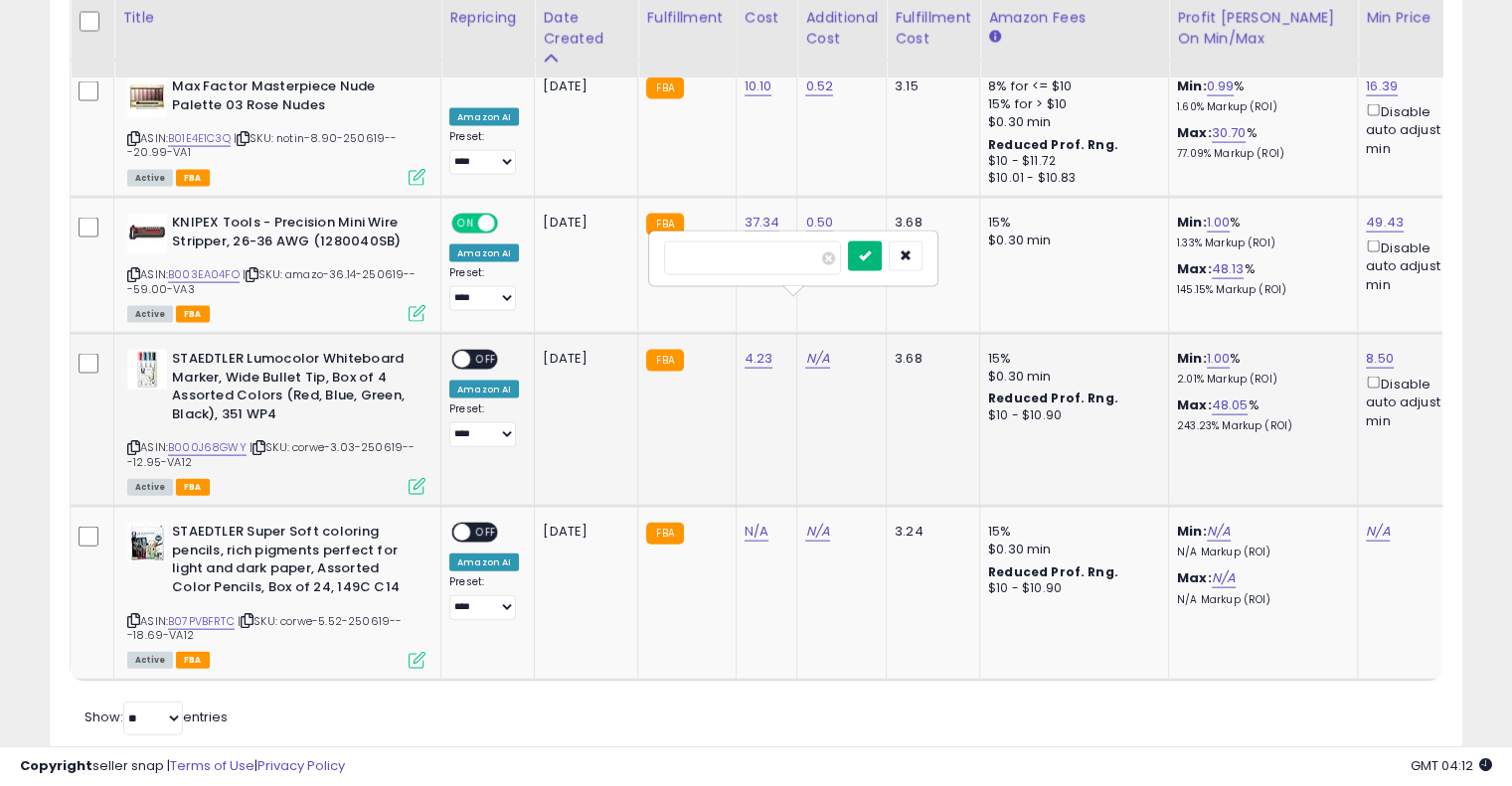 type on "****" 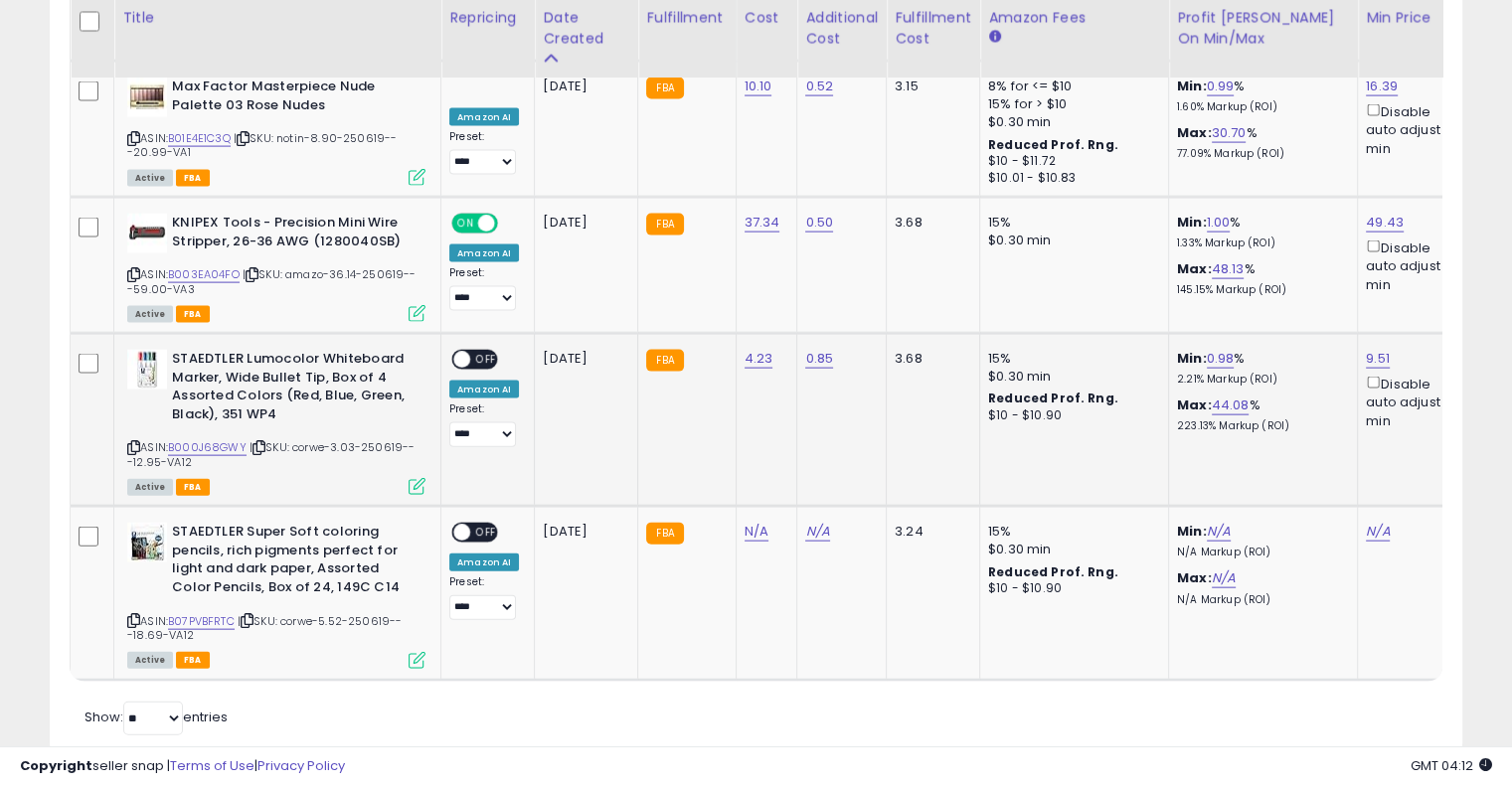 click on "OFF" at bounding box center (486, 360) 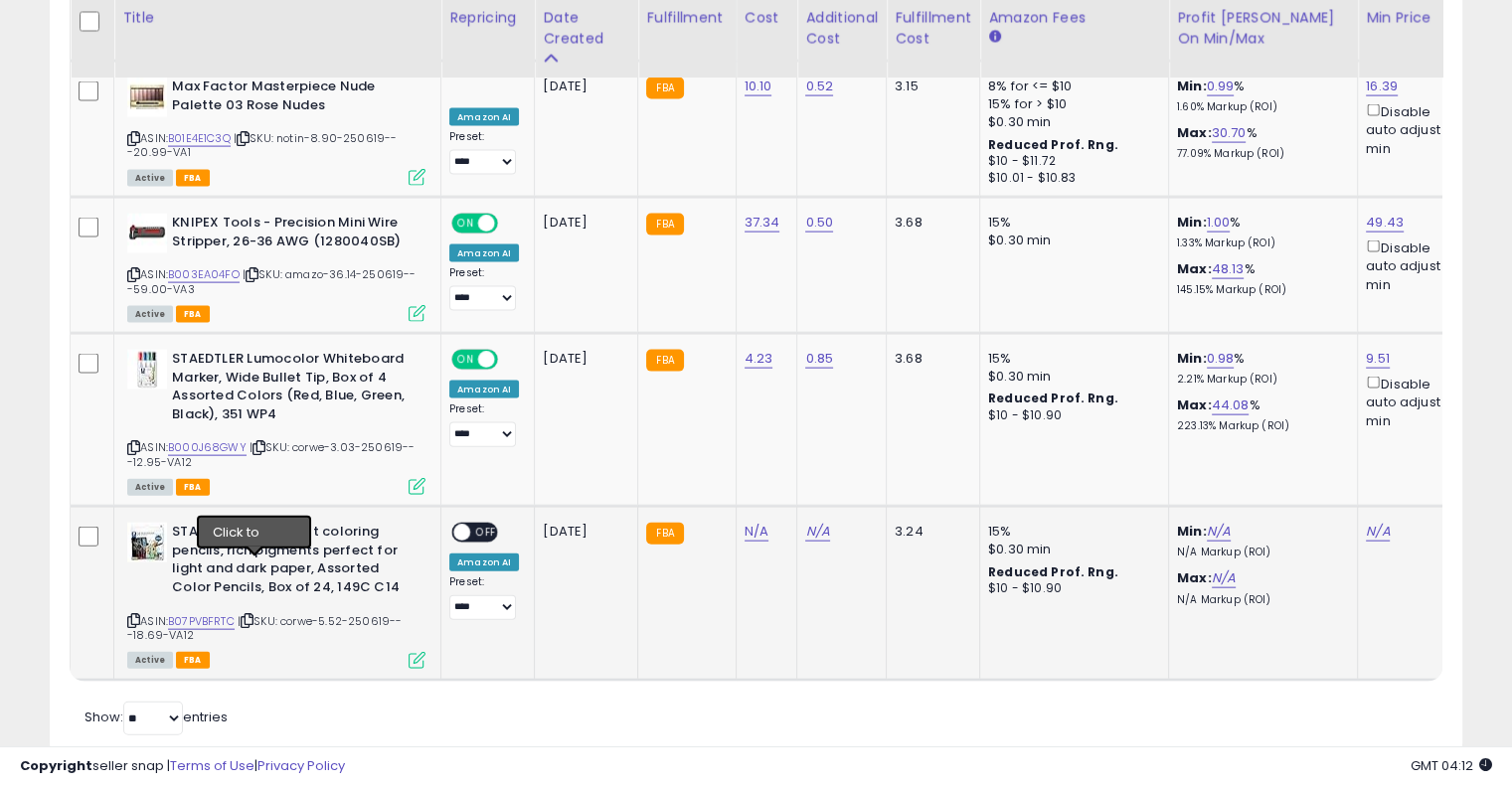 click at bounding box center (247, 620) 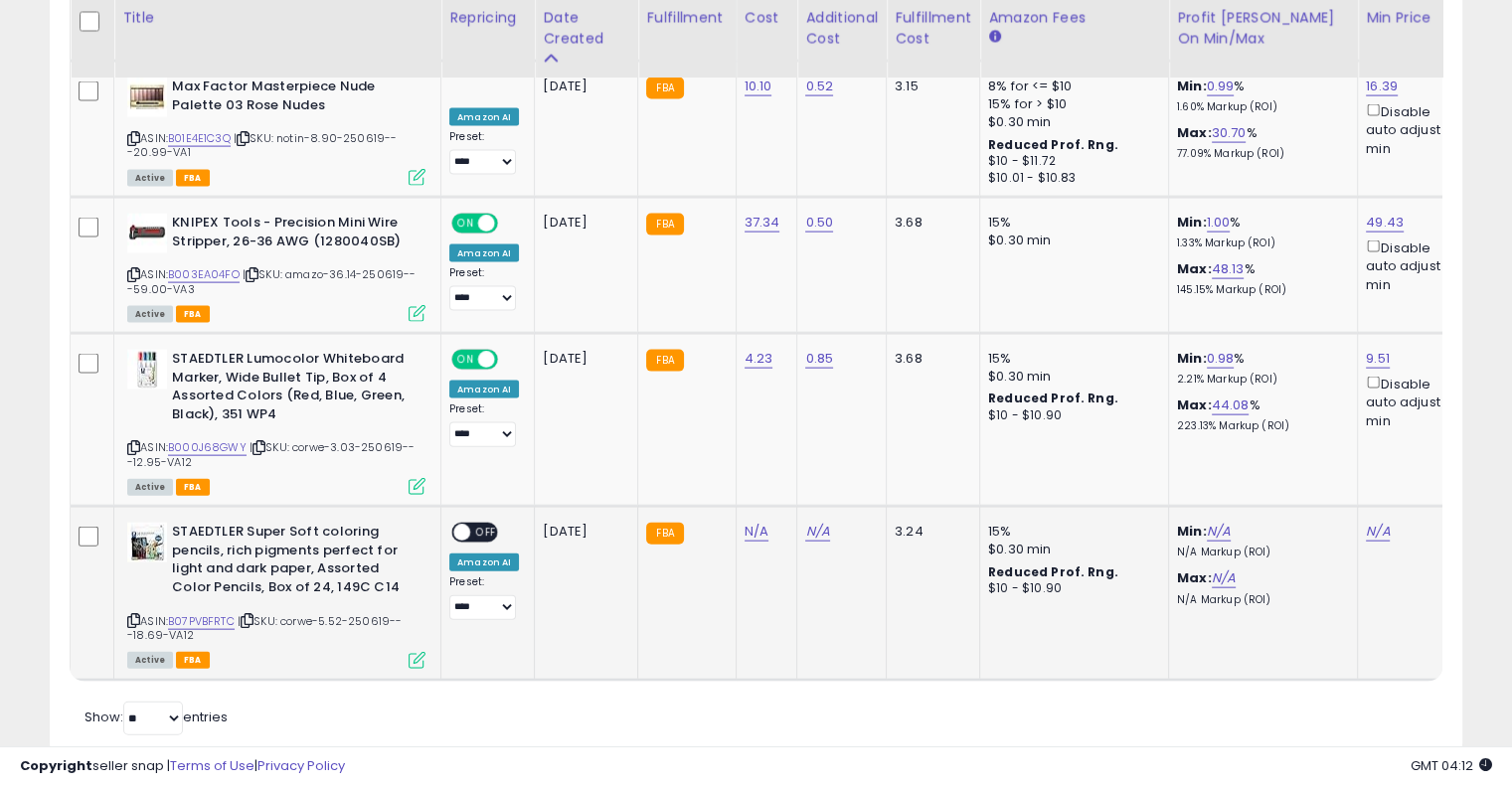 click at bounding box center [247, 620] 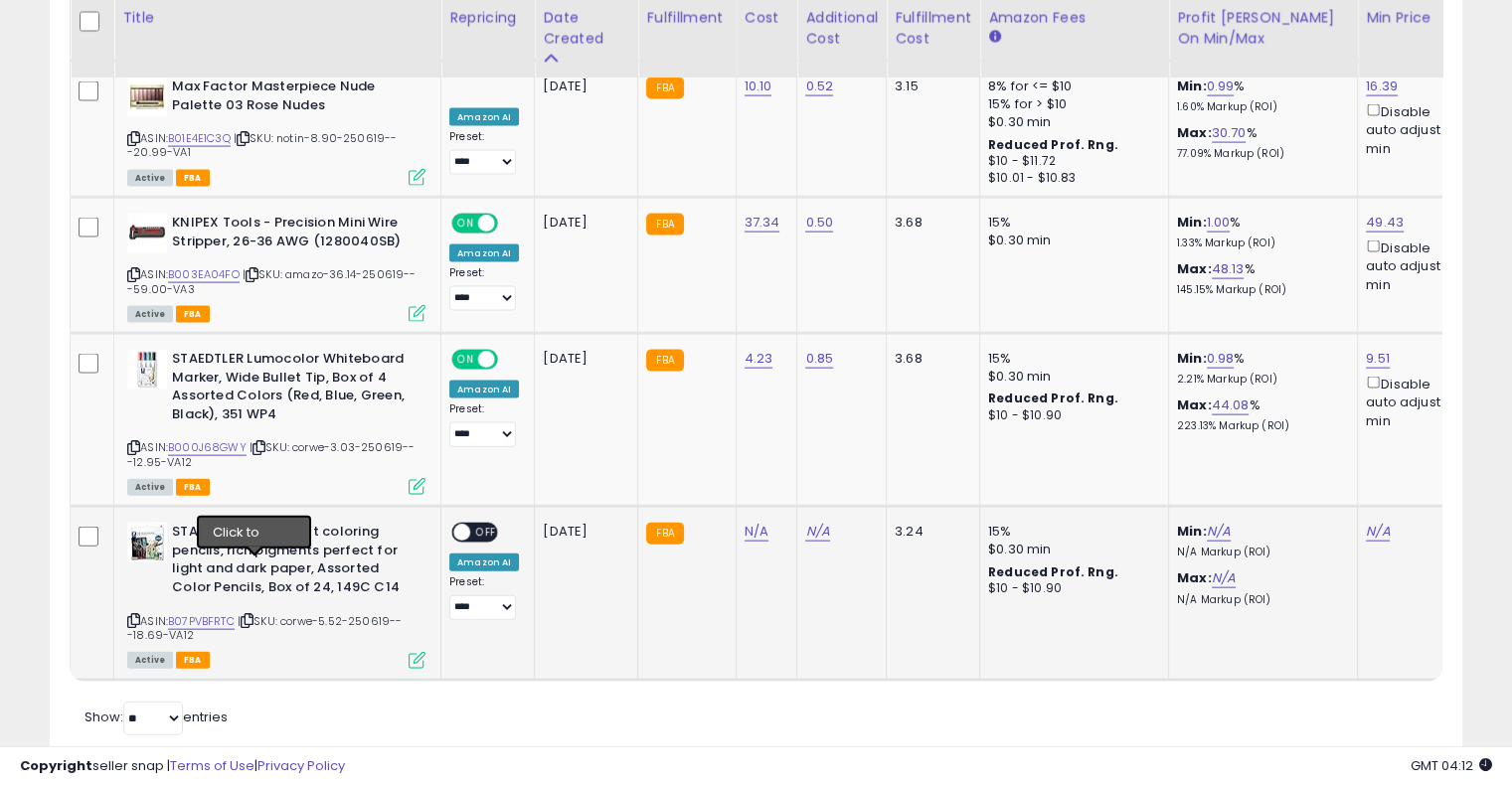 click at bounding box center [247, 620] 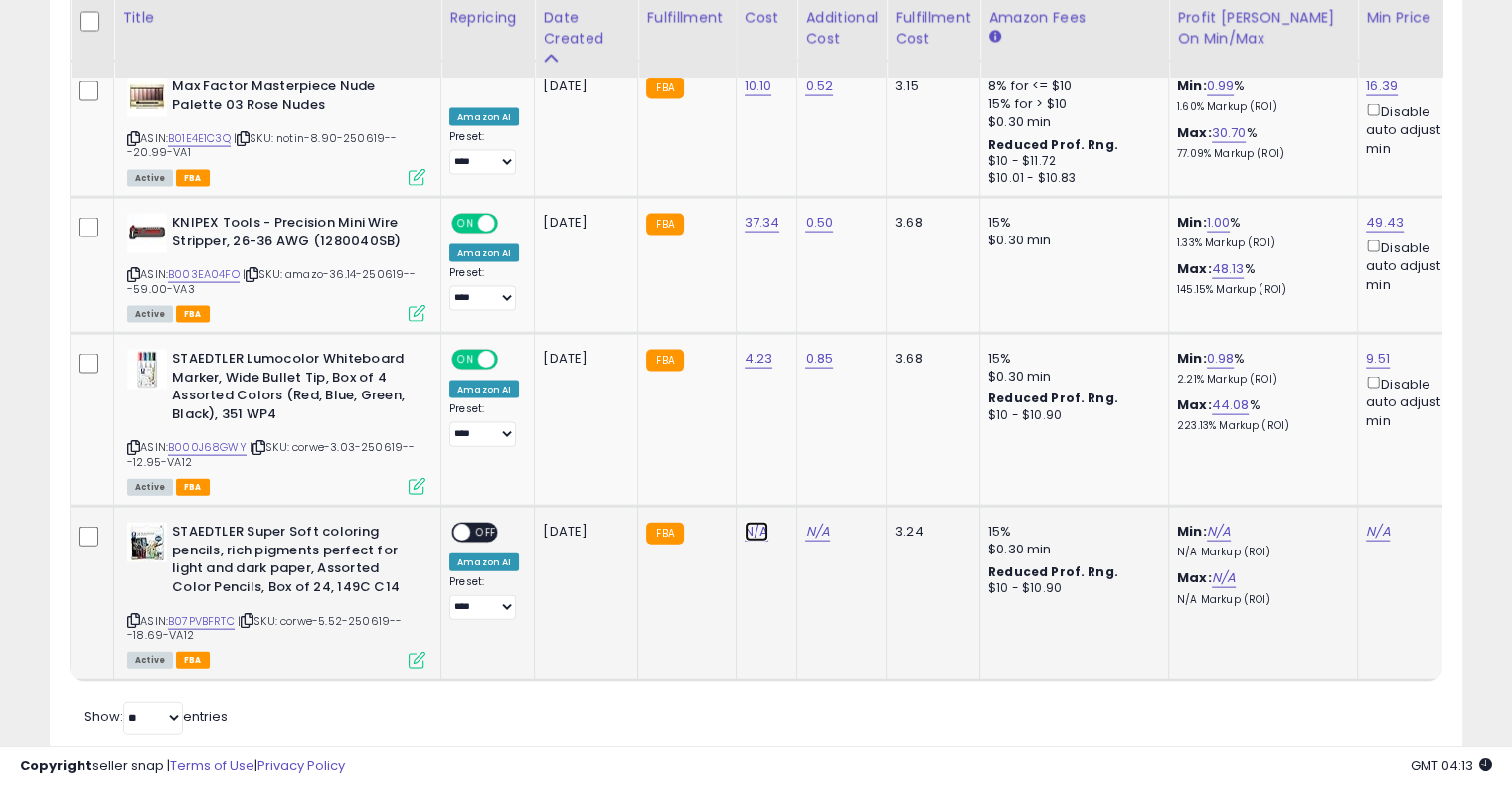 click on "N/A" at bounding box center [756, 532] 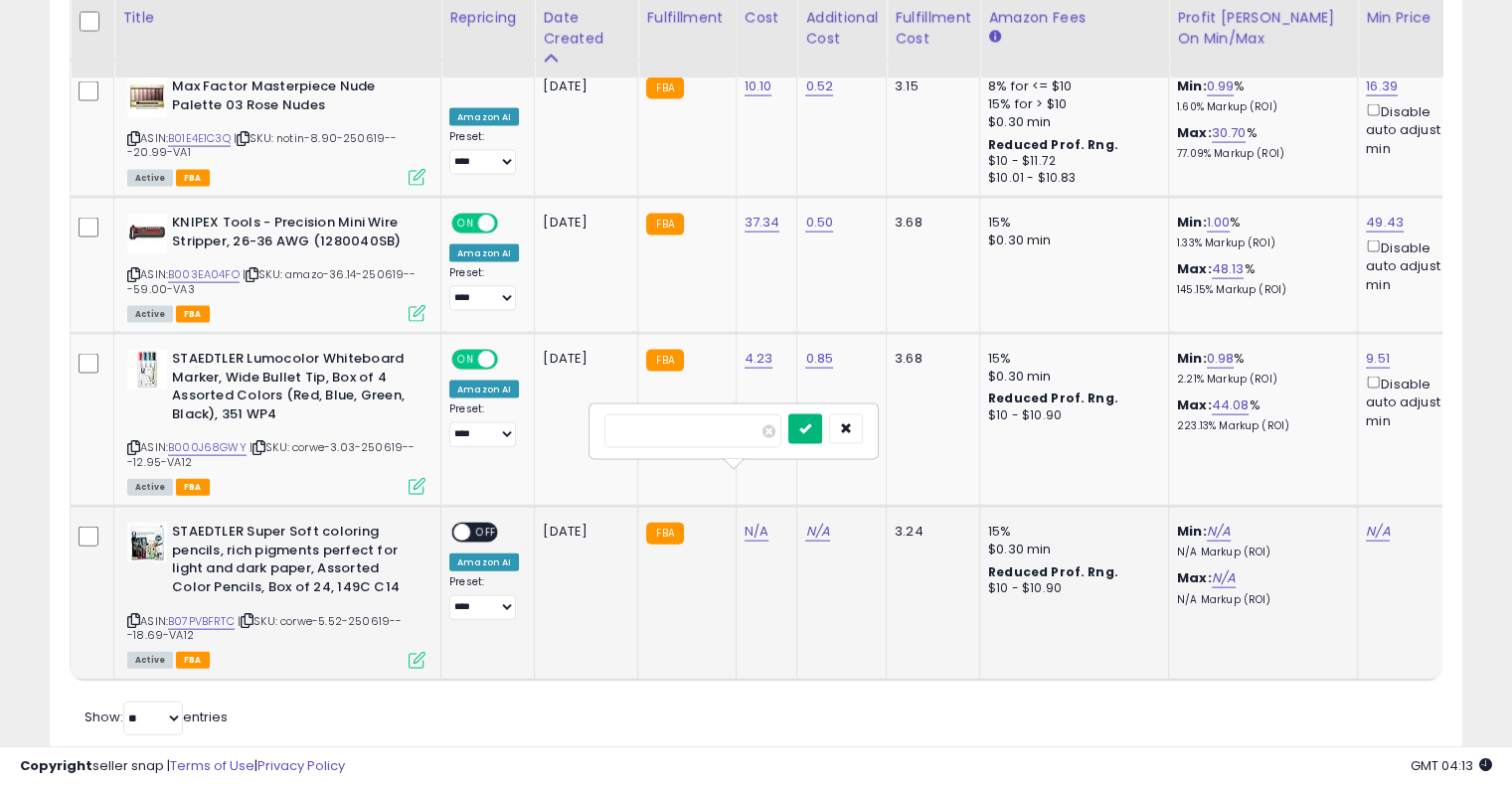 type on "****" 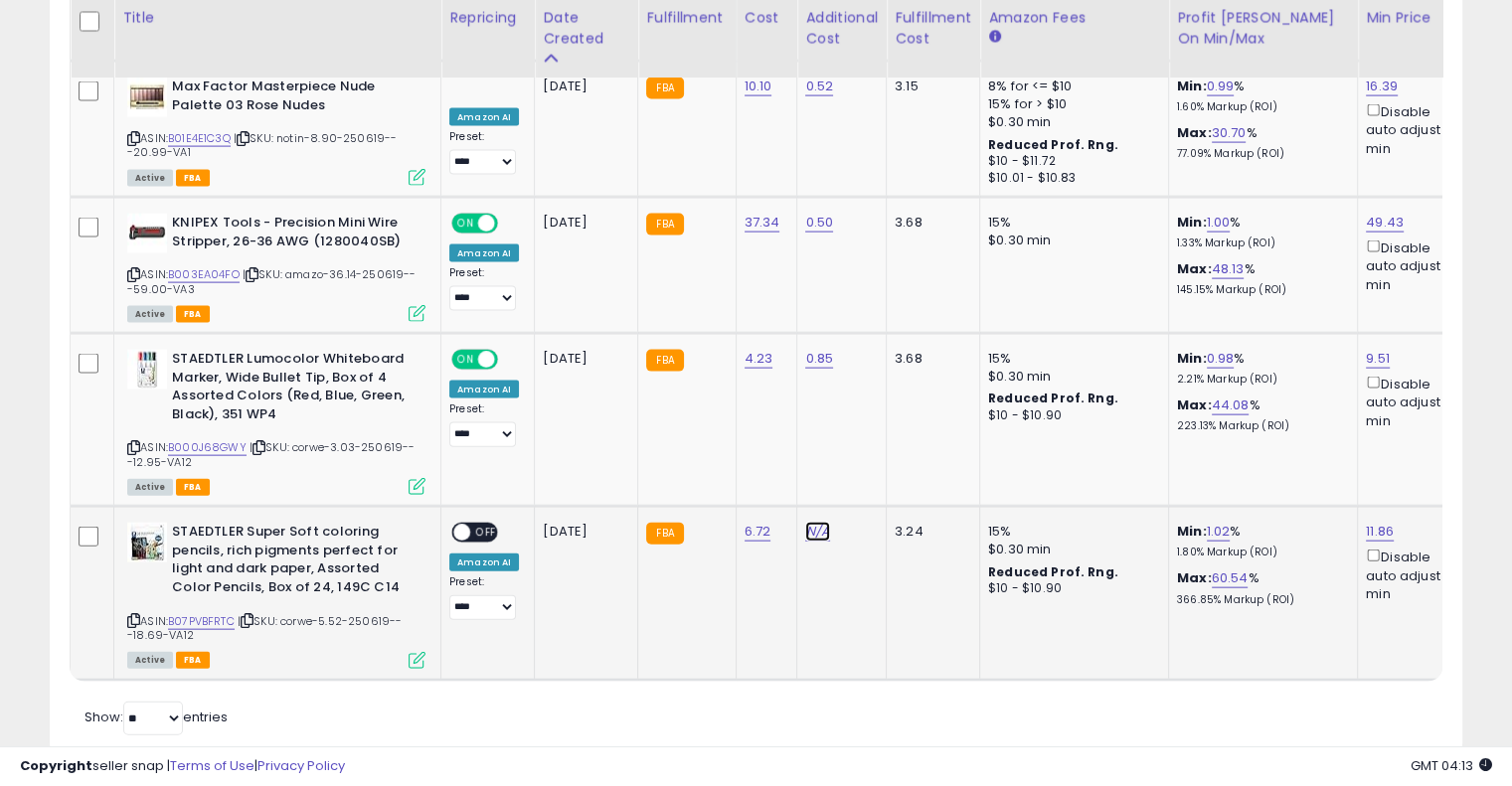 drag, startPoint x: 807, startPoint y: 480, endPoint x: 1257, endPoint y: 529, distance: 452.65992 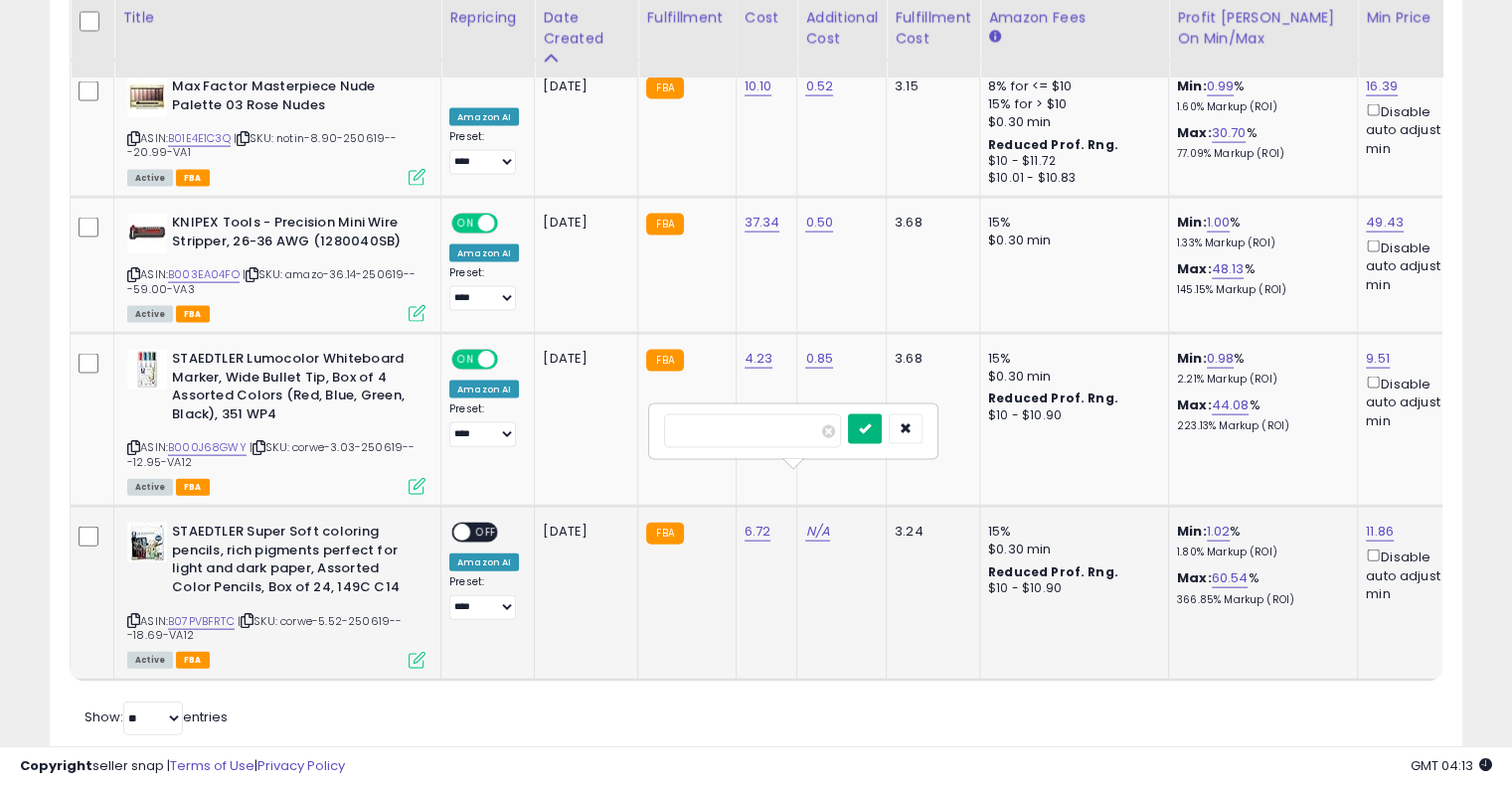 type on "****" 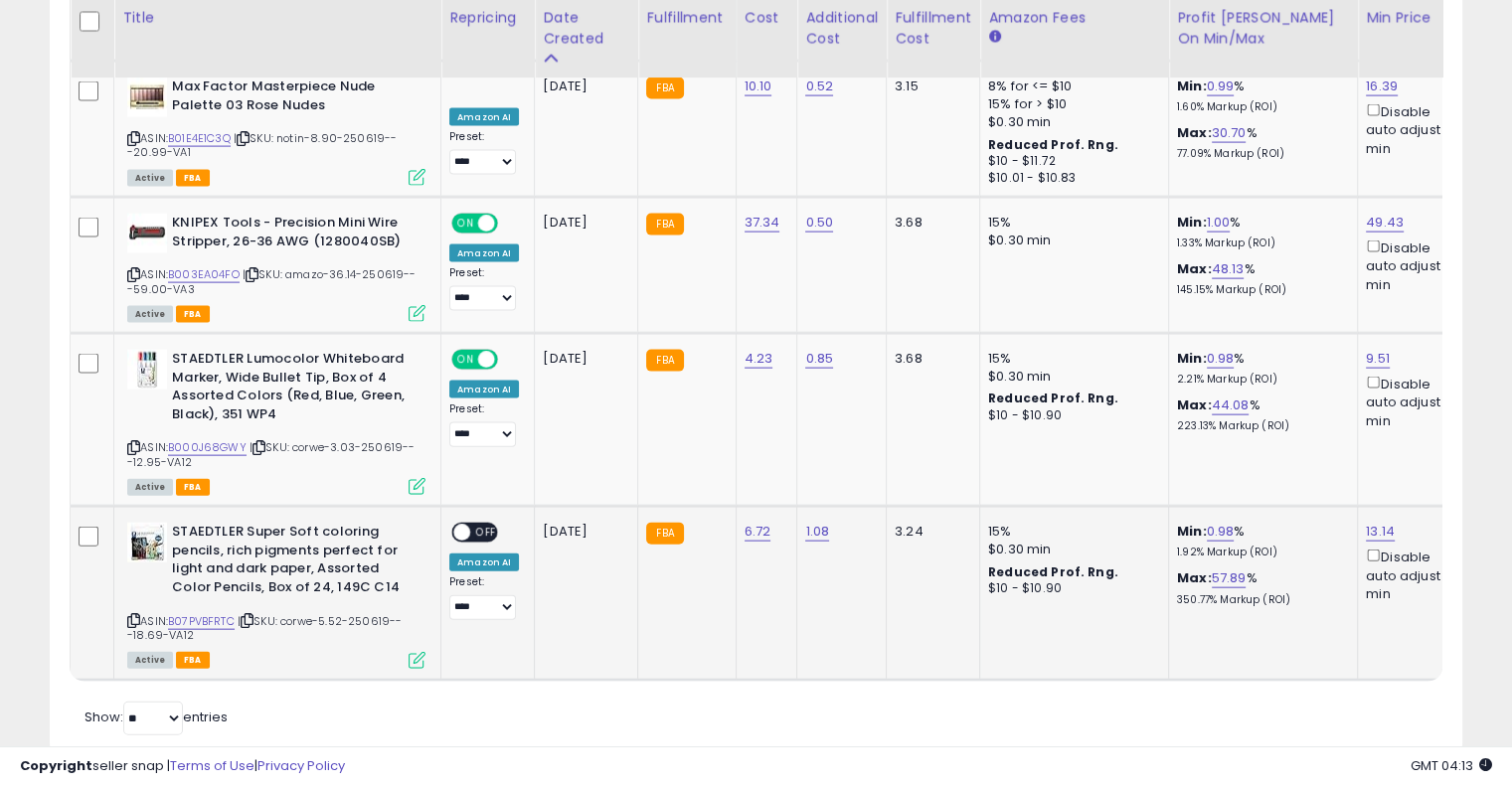 click on "OFF" at bounding box center [486, 533] 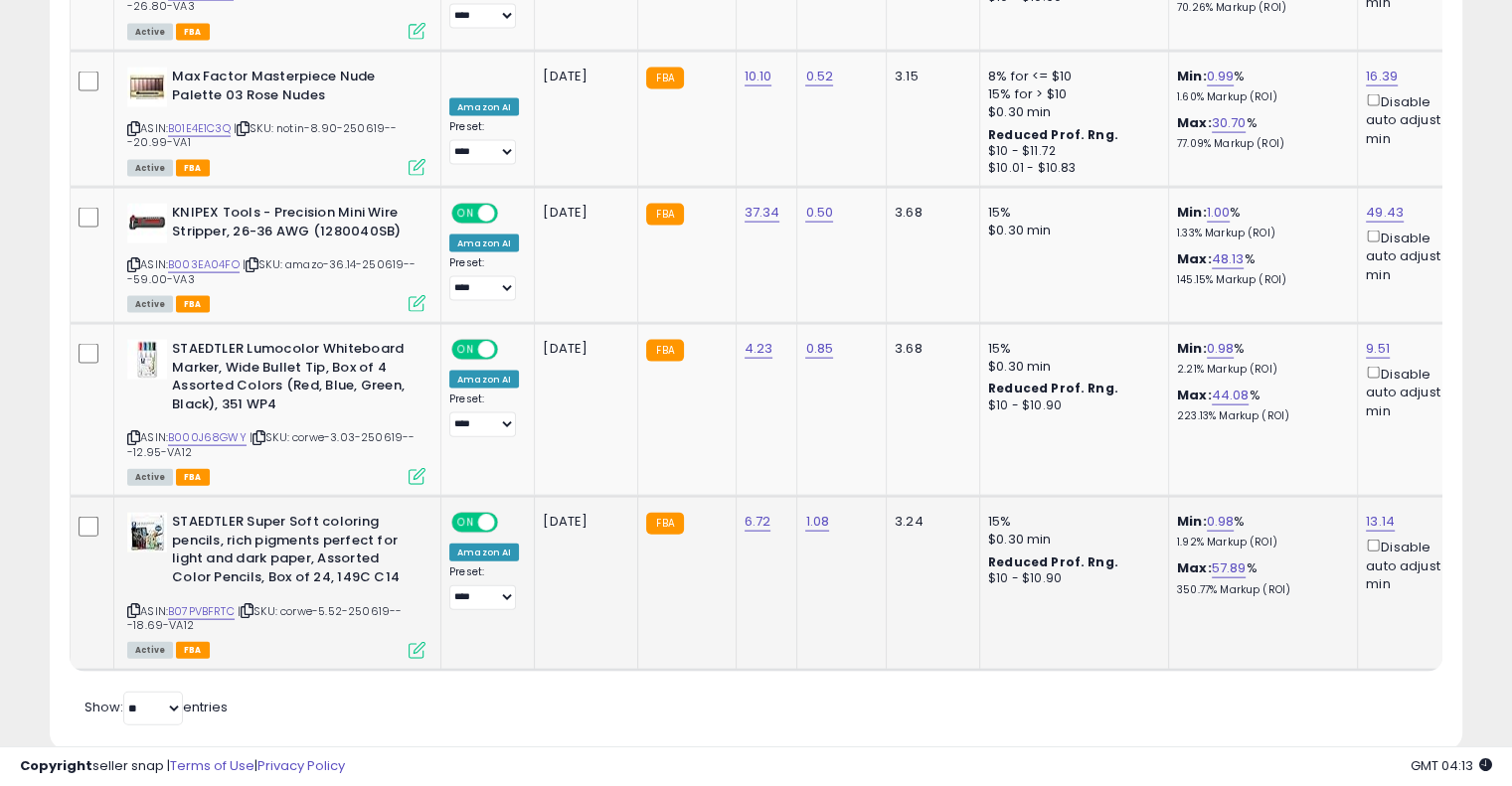 scroll, scrollTop: 2652, scrollLeft: 0, axis: vertical 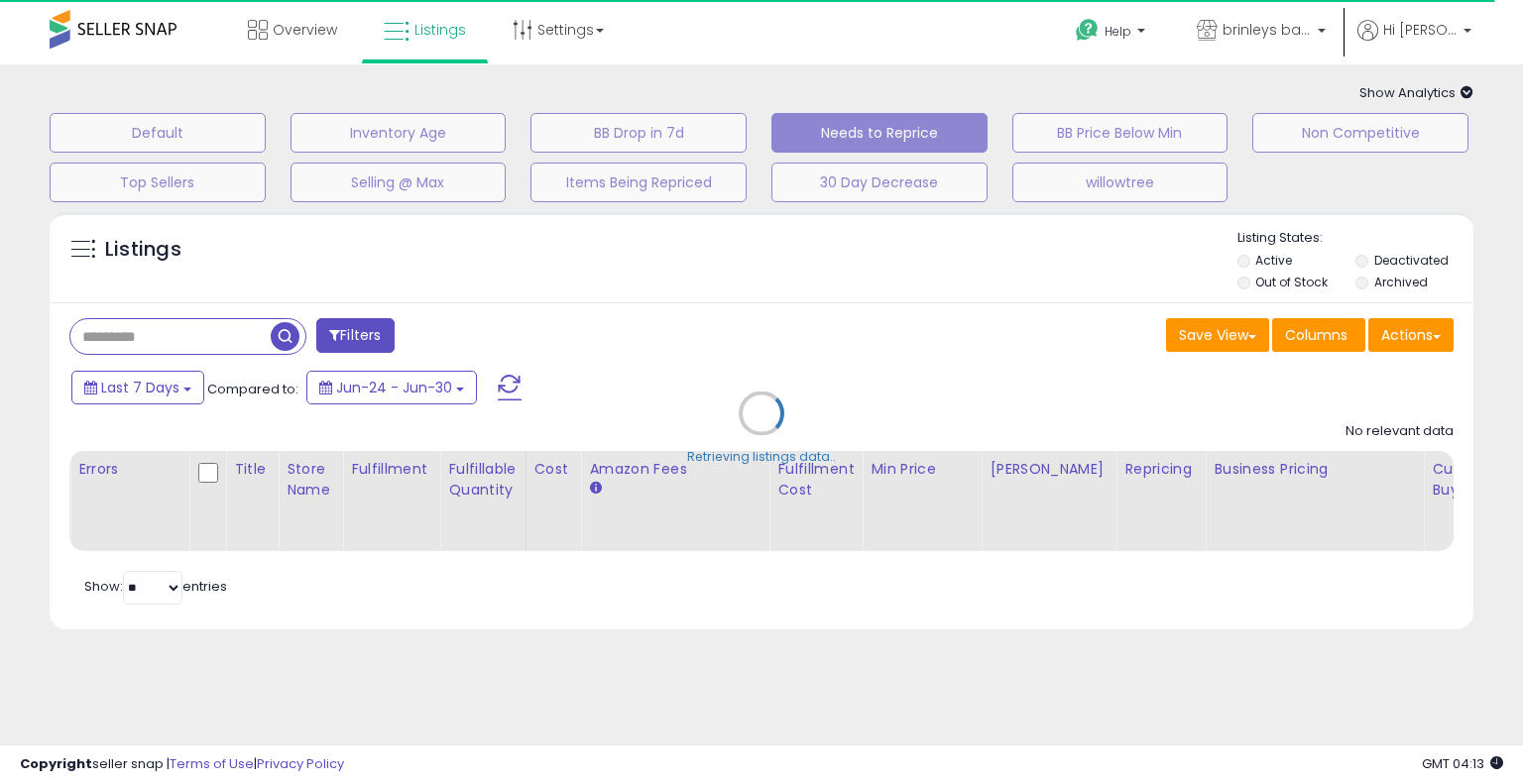 select on "**" 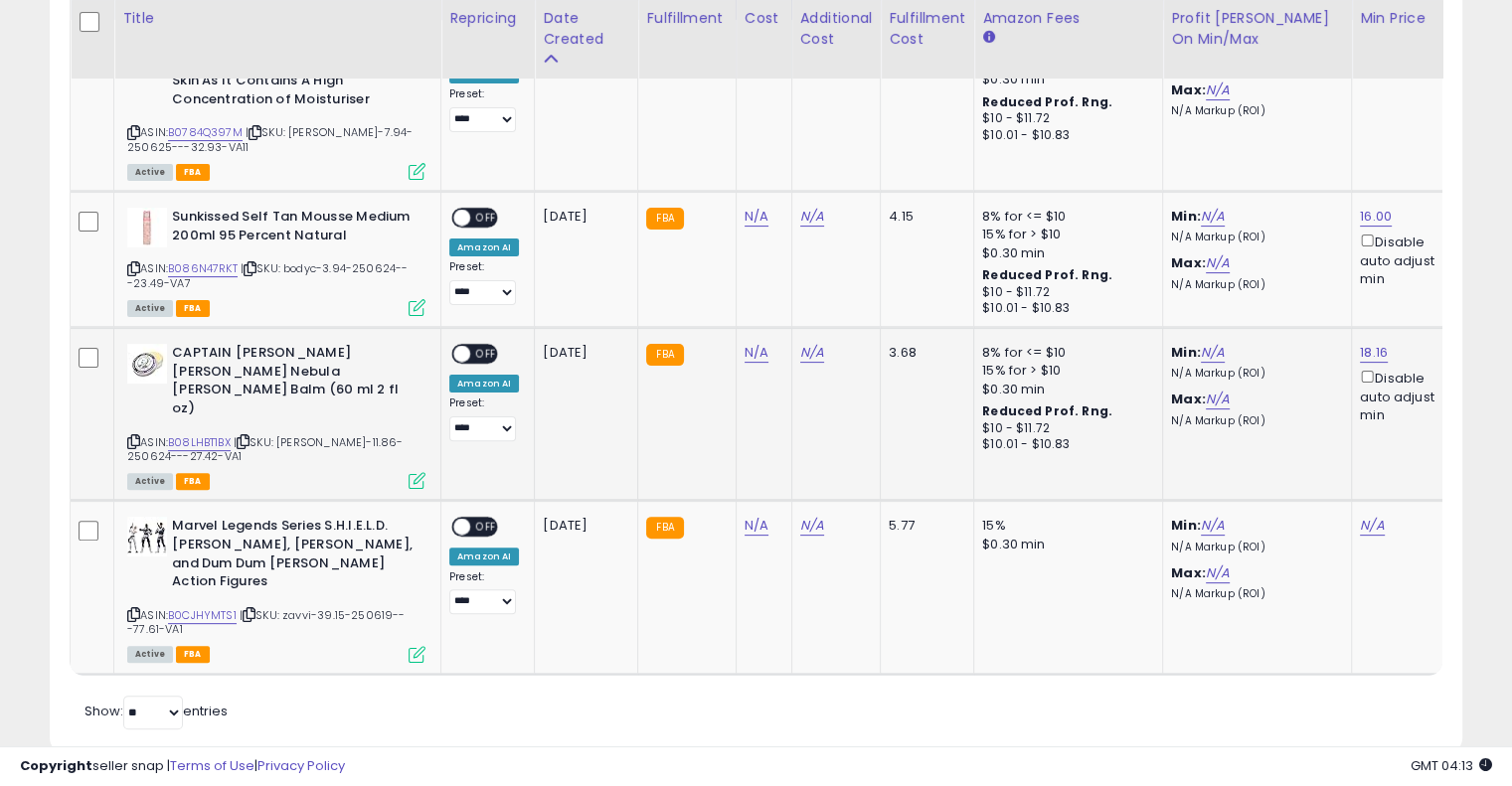 scroll, scrollTop: 179, scrollLeft: 0, axis: vertical 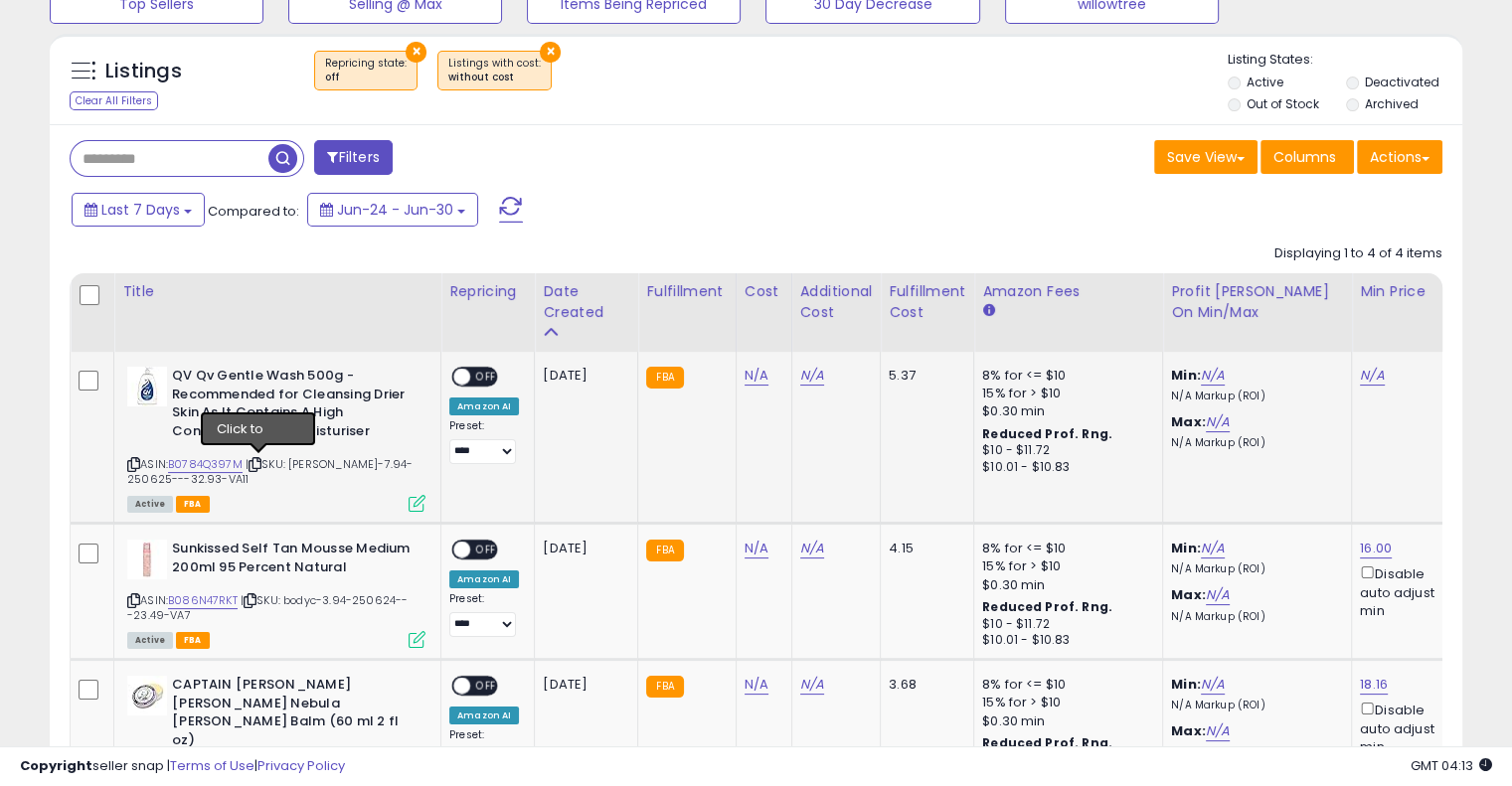 click at bounding box center [254, 464] 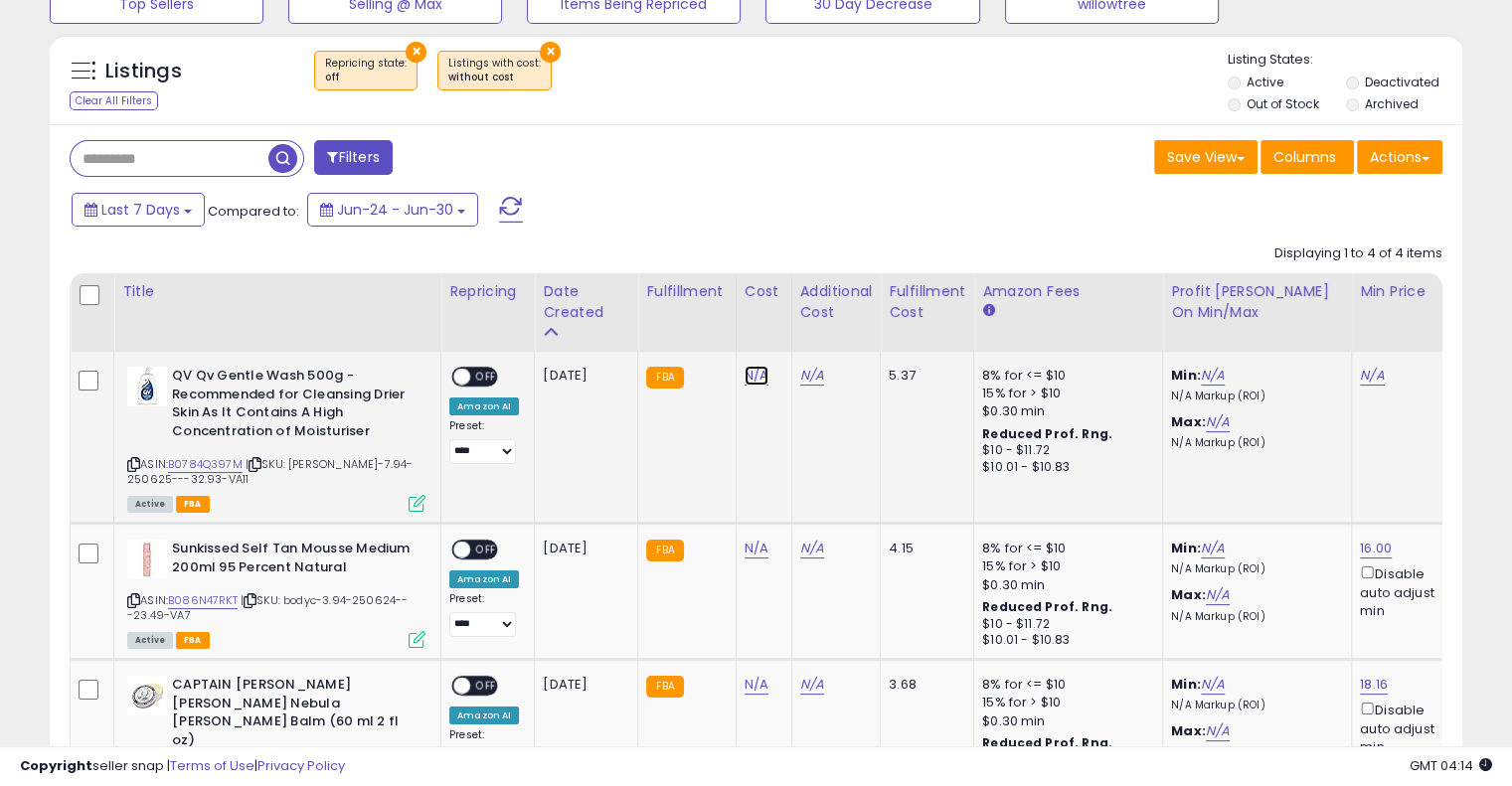 click on "N/A" at bounding box center [756, 376] 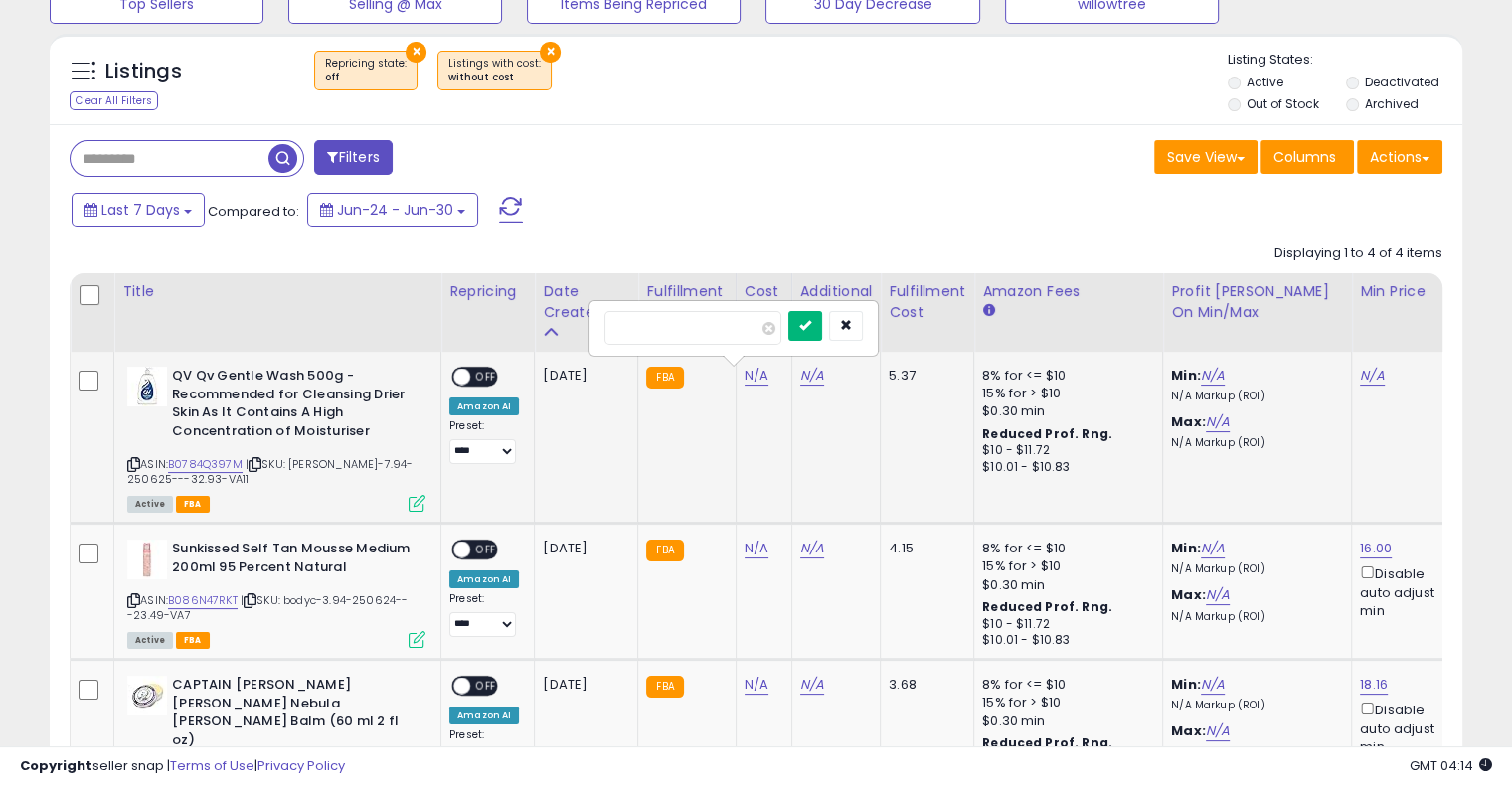 type on "****" 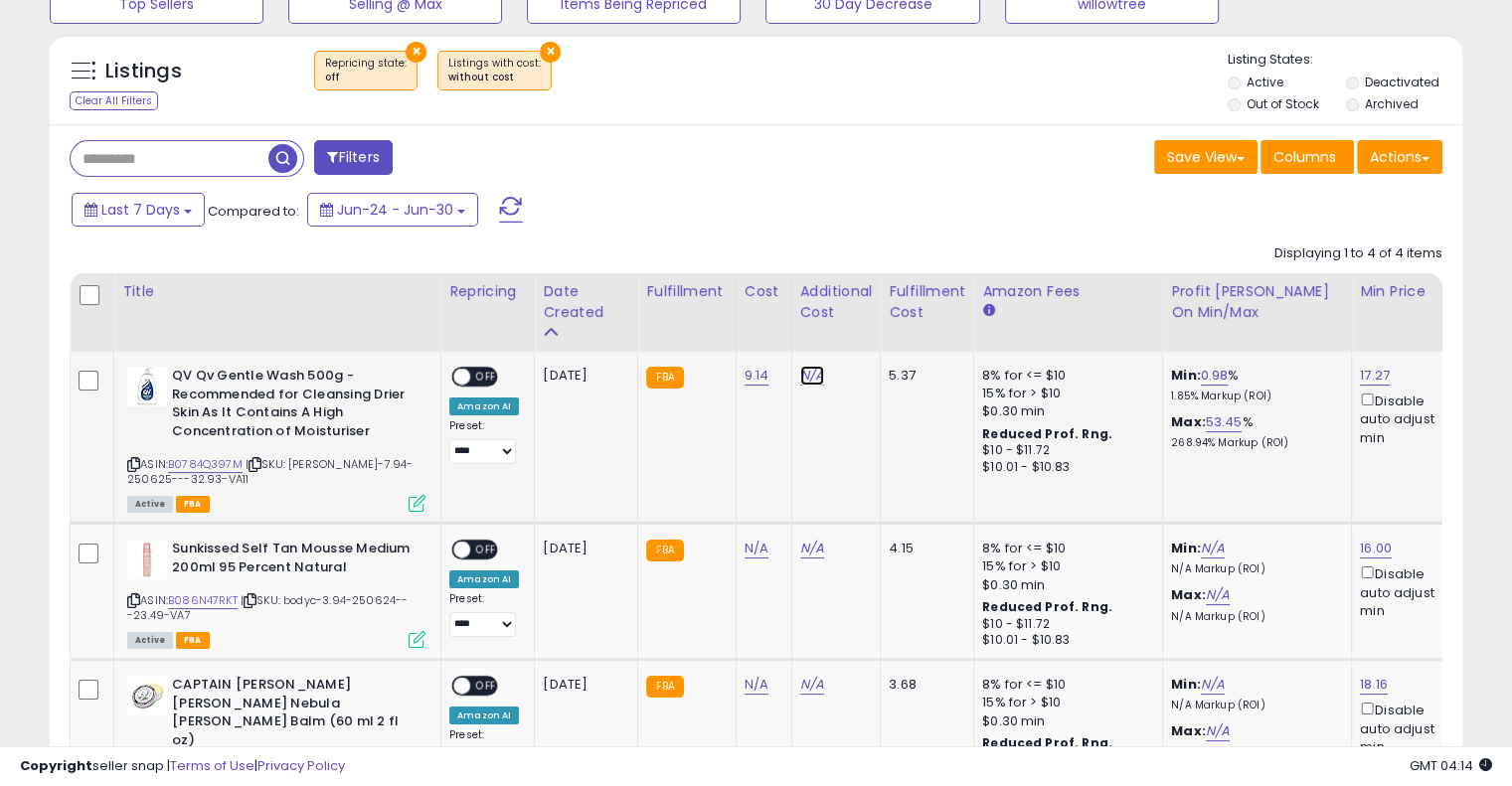 click on "N/A" at bounding box center [812, 376] 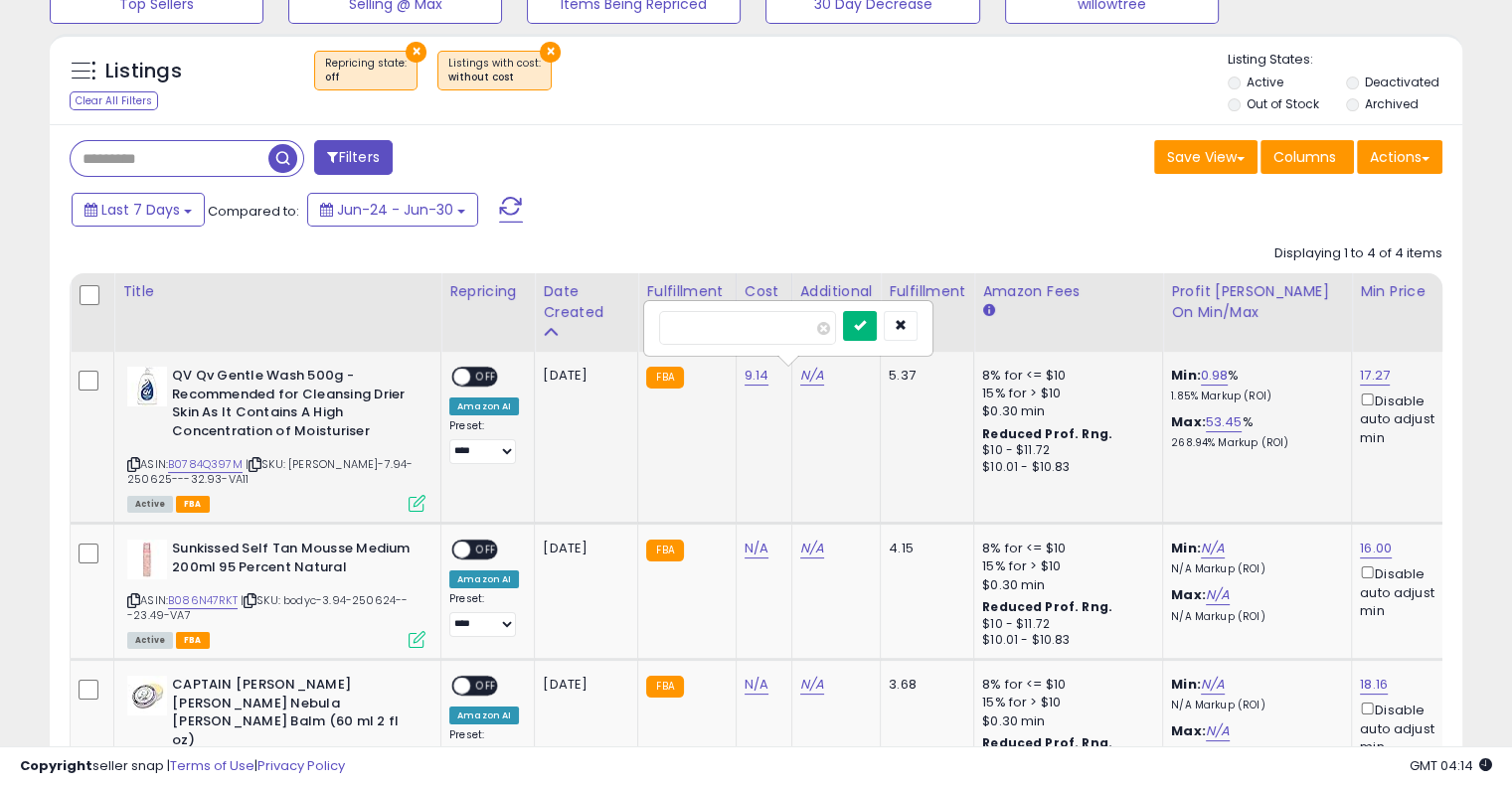 type on "****" 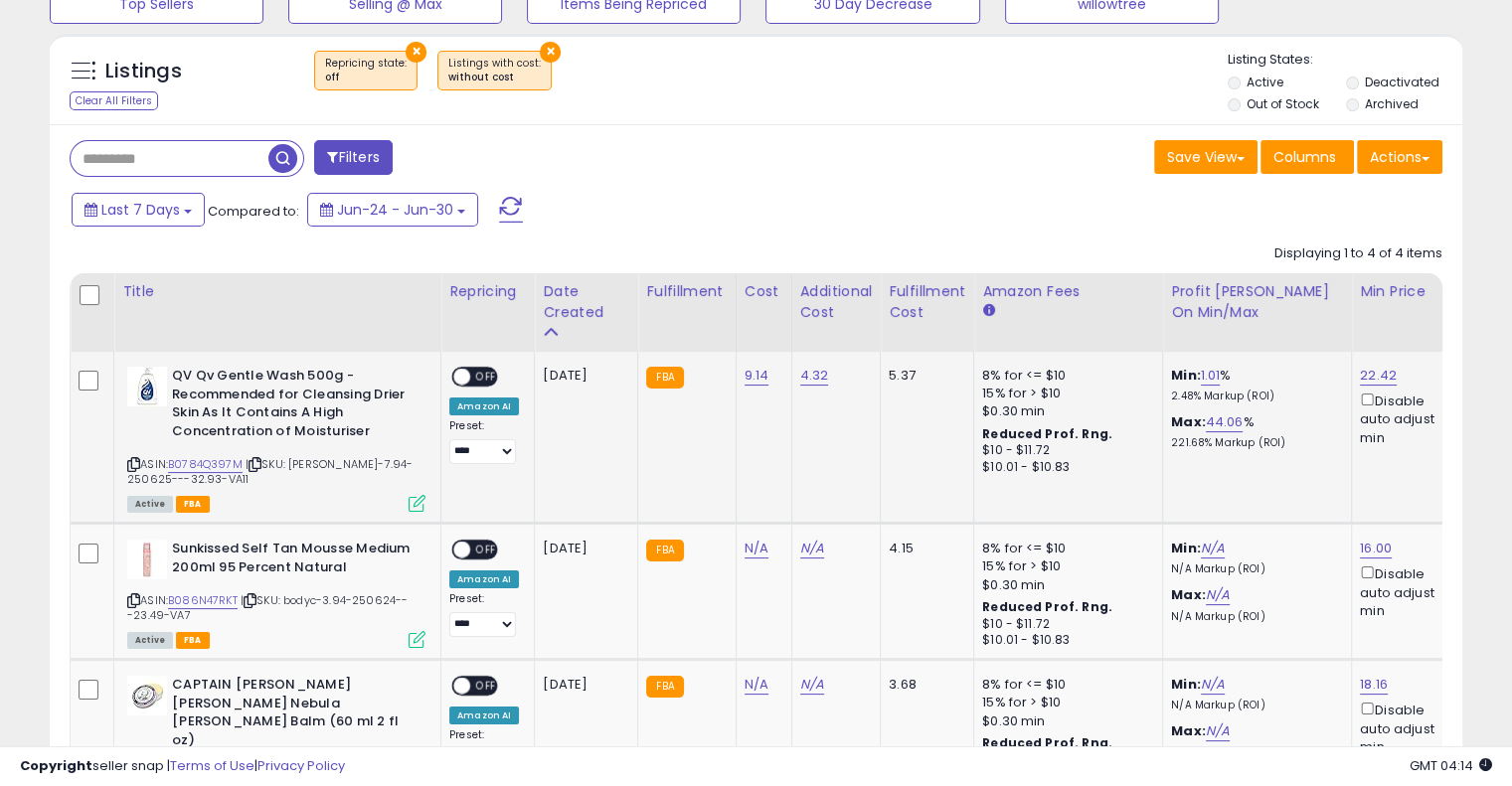 click on "OFF" at bounding box center (486, 377) 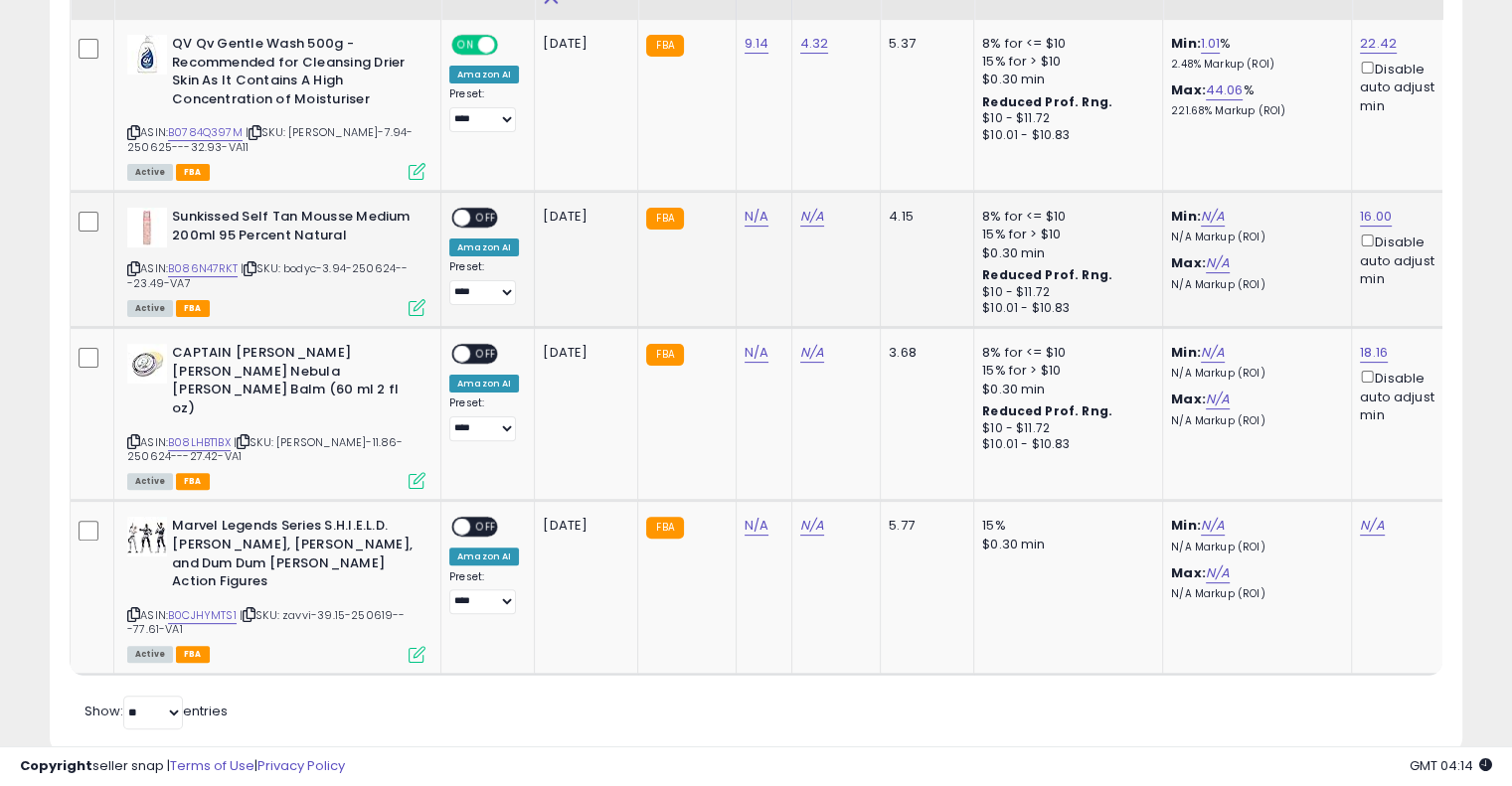 scroll, scrollTop: 179, scrollLeft: 0, axis: vertical 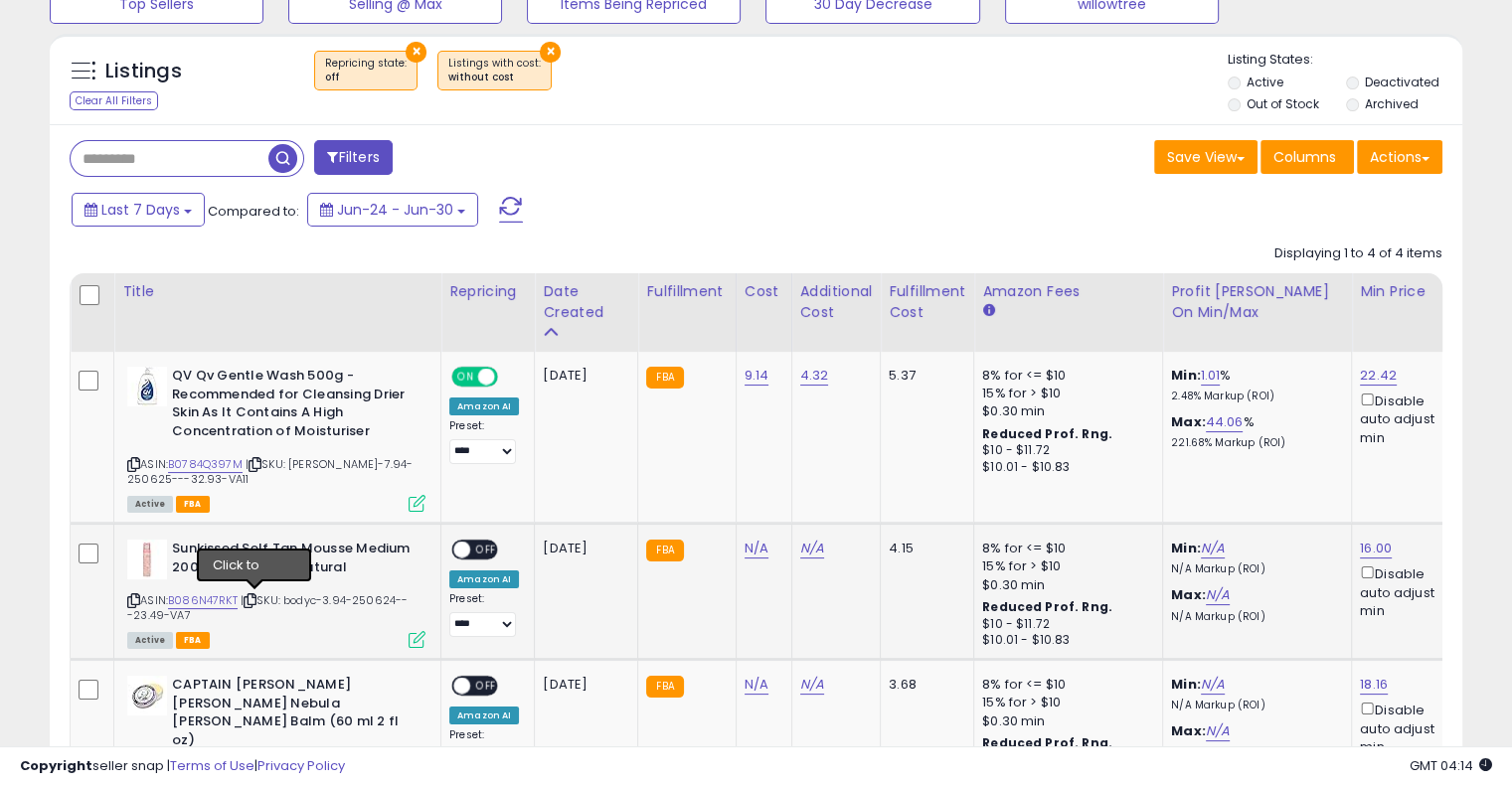 click at bounding box center (250, 600) 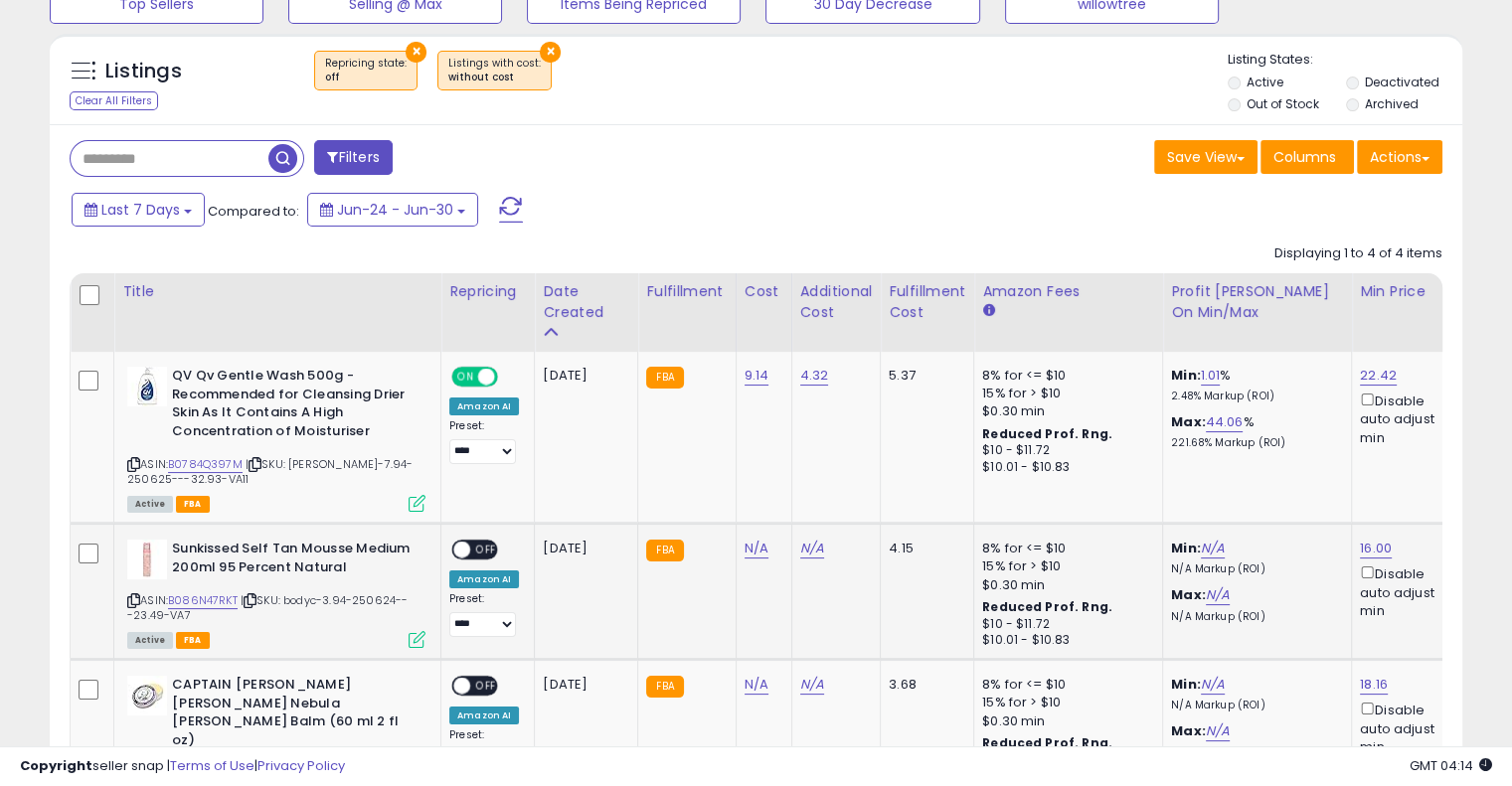 click at bounding box center [250, 600] 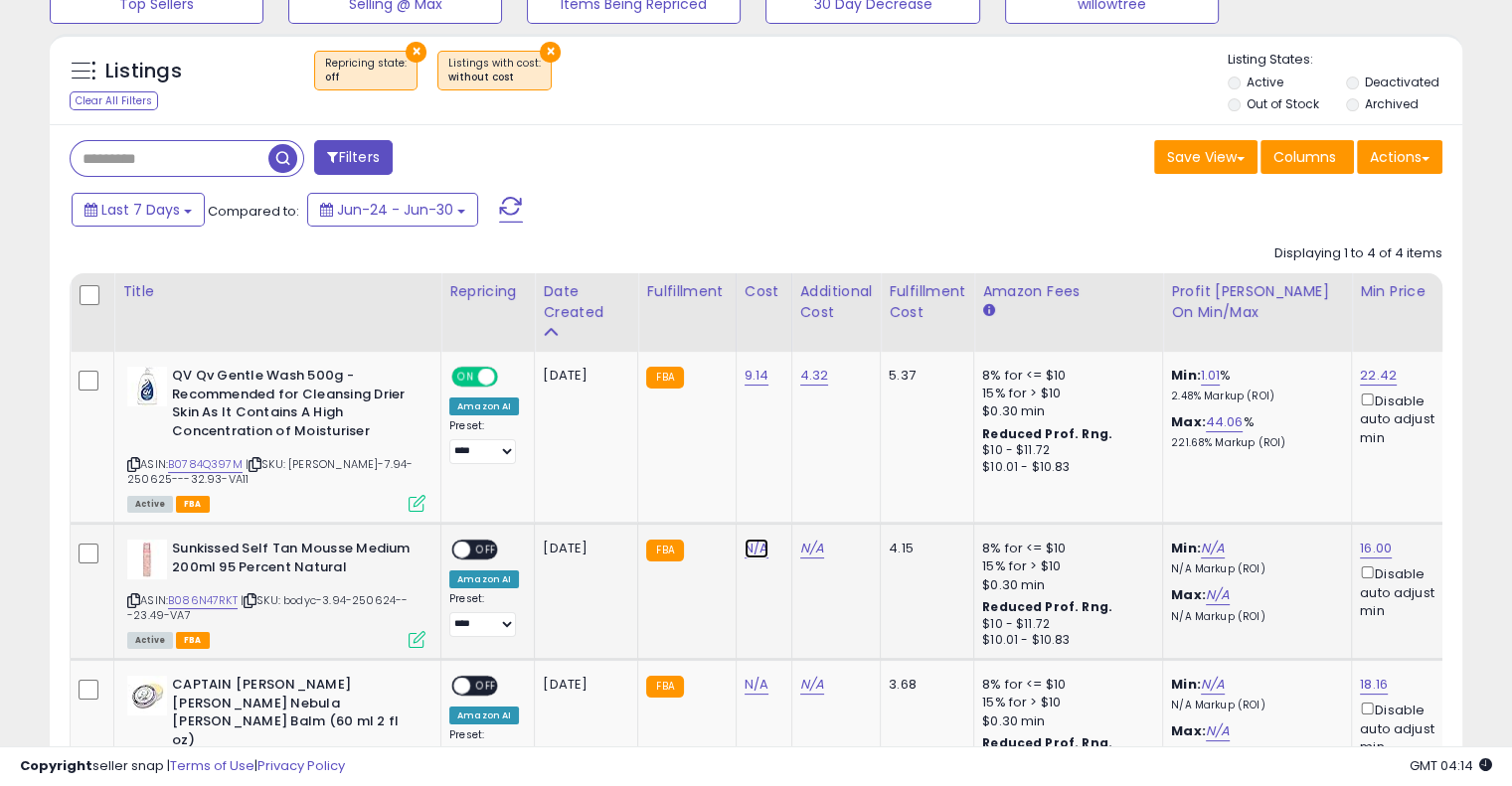 drag, startPoint x: 741, startPoint y: 543, endPoint x: 958, endPoint y: 551, distance: 217.14742 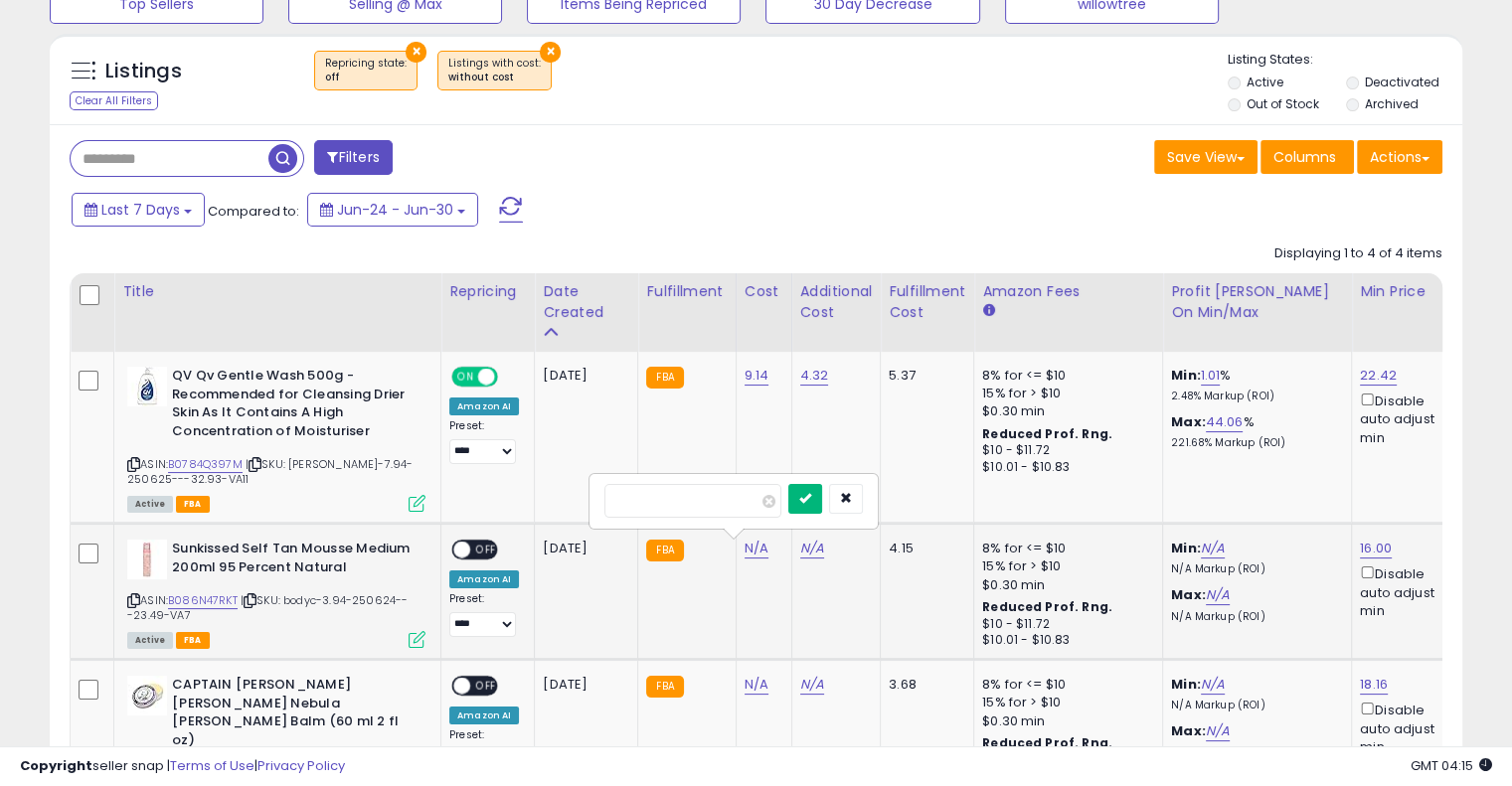 type on "****" 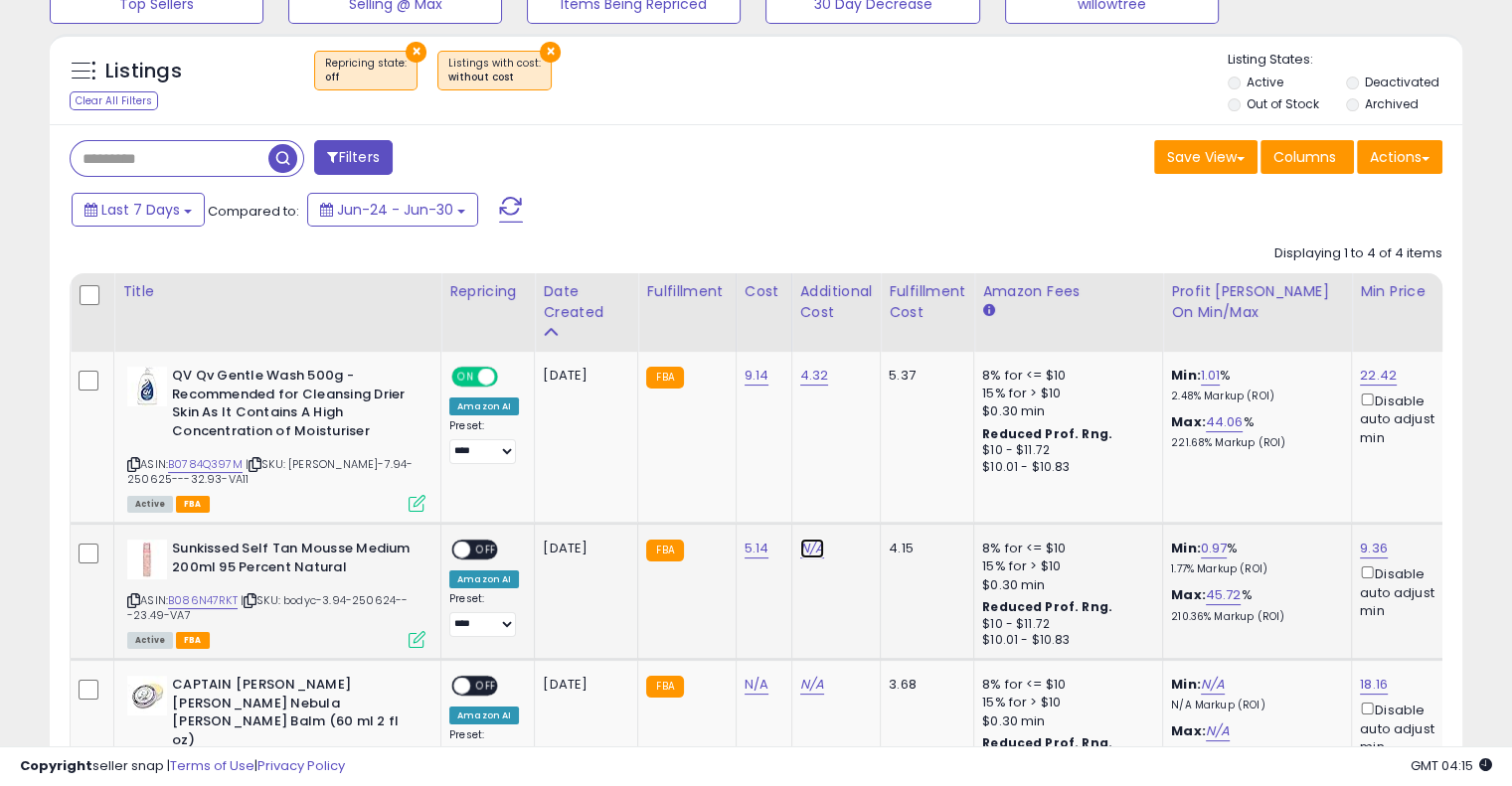 click on "N/A" at bounding box center [812, 549] 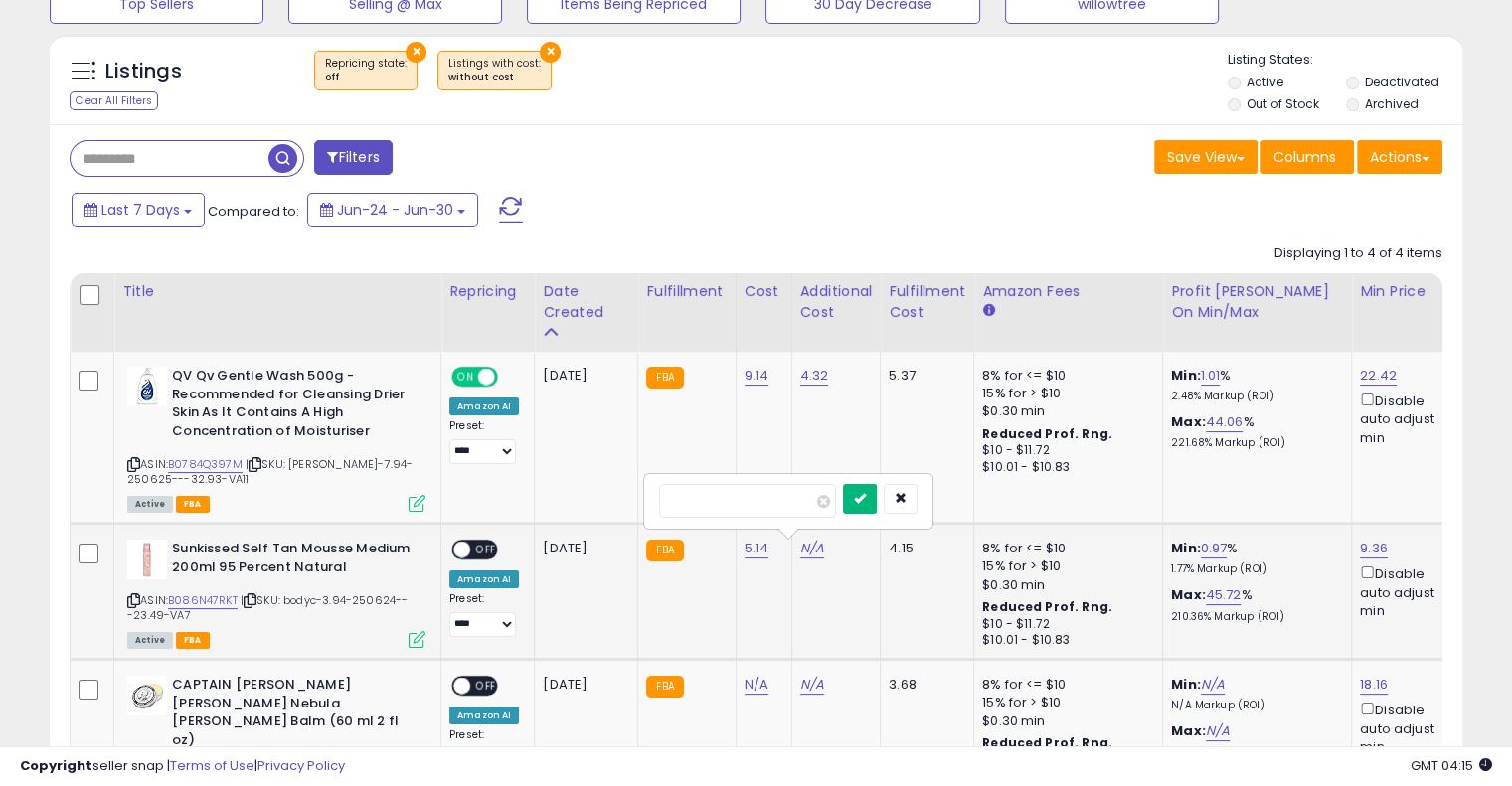 type on "****" 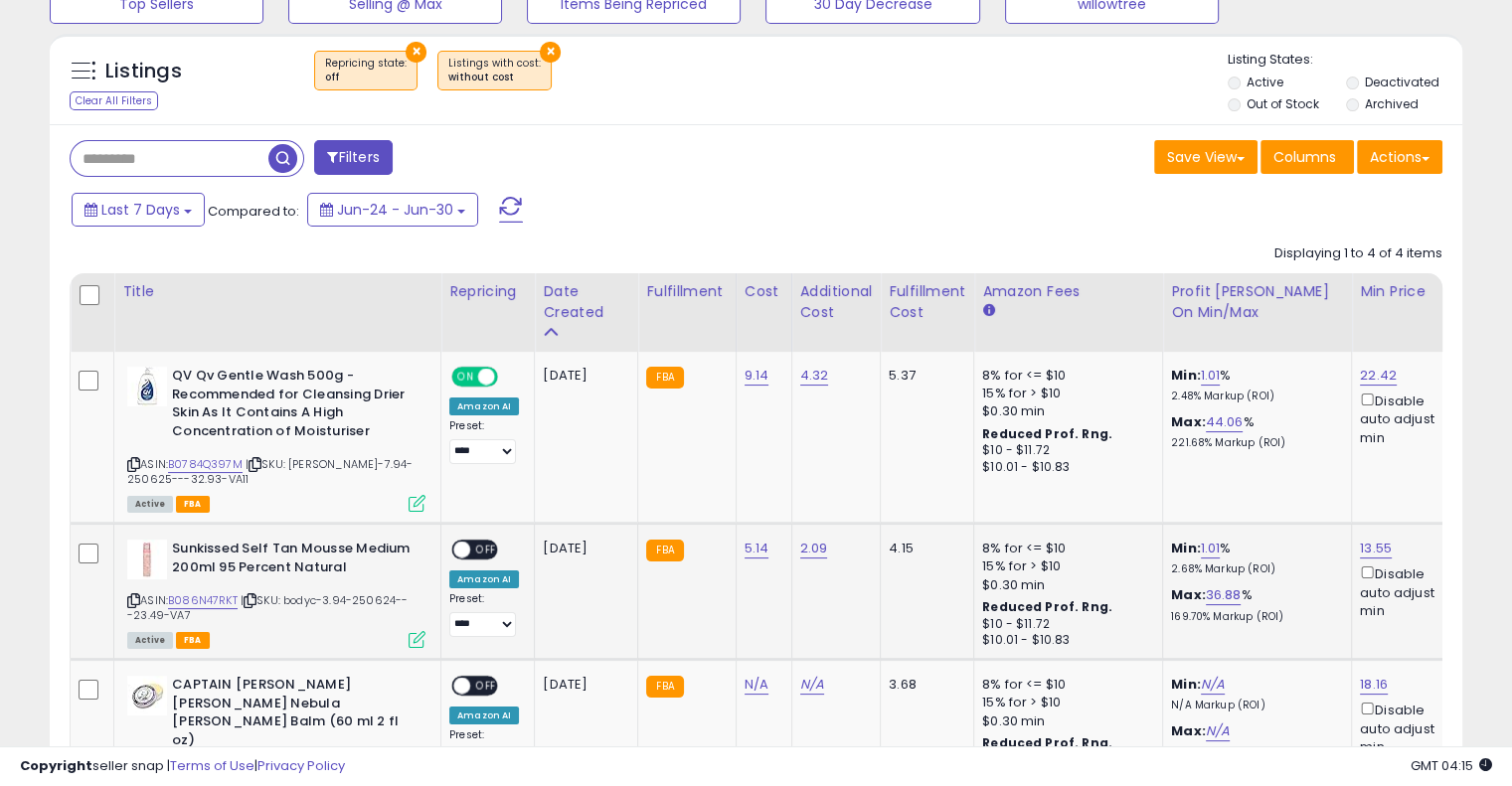 click on "OFF" at bounding box center [486, 550] 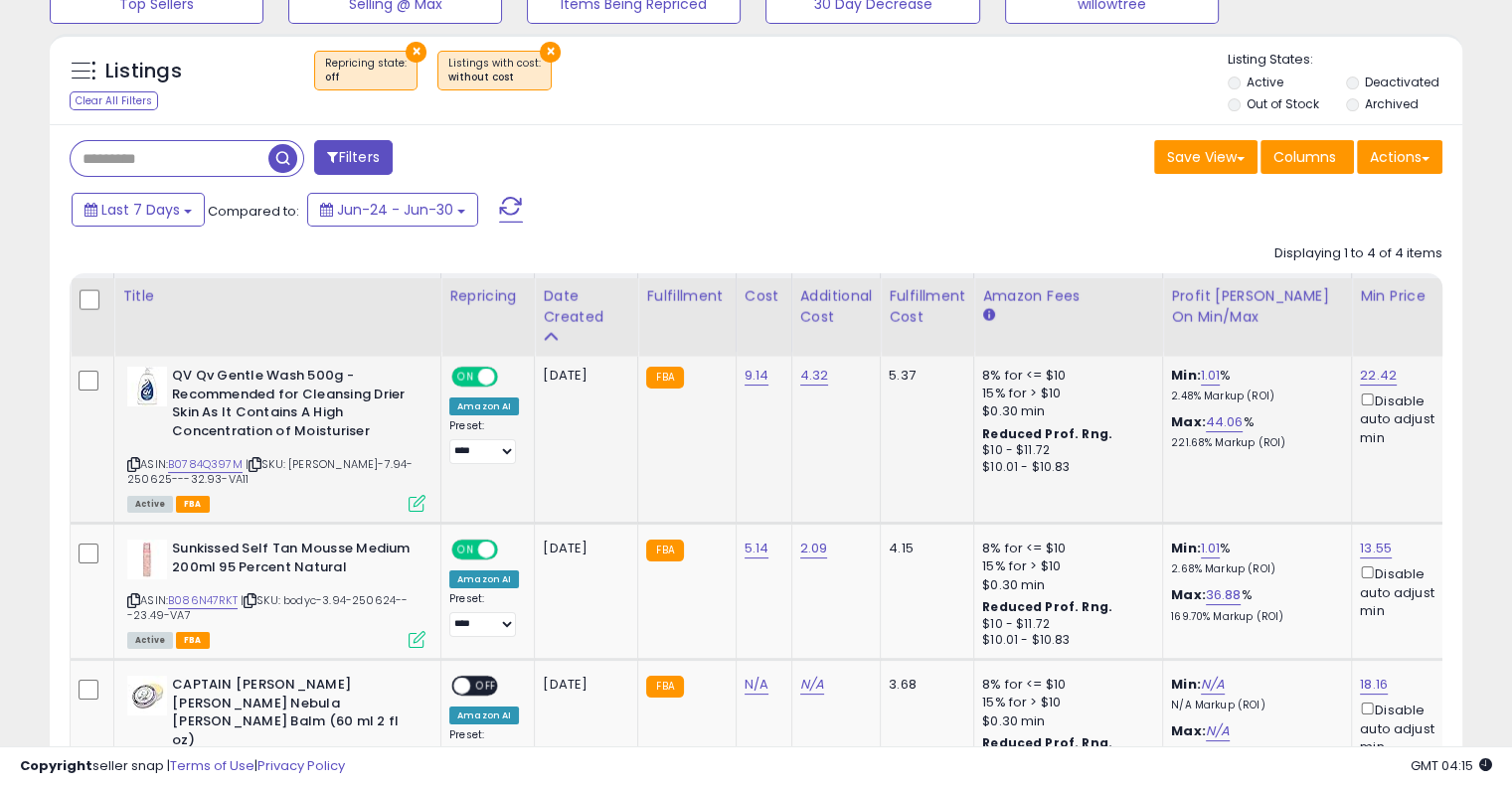 scroll, scrollTop: 511, scrollLeft: 0, axis: vertical 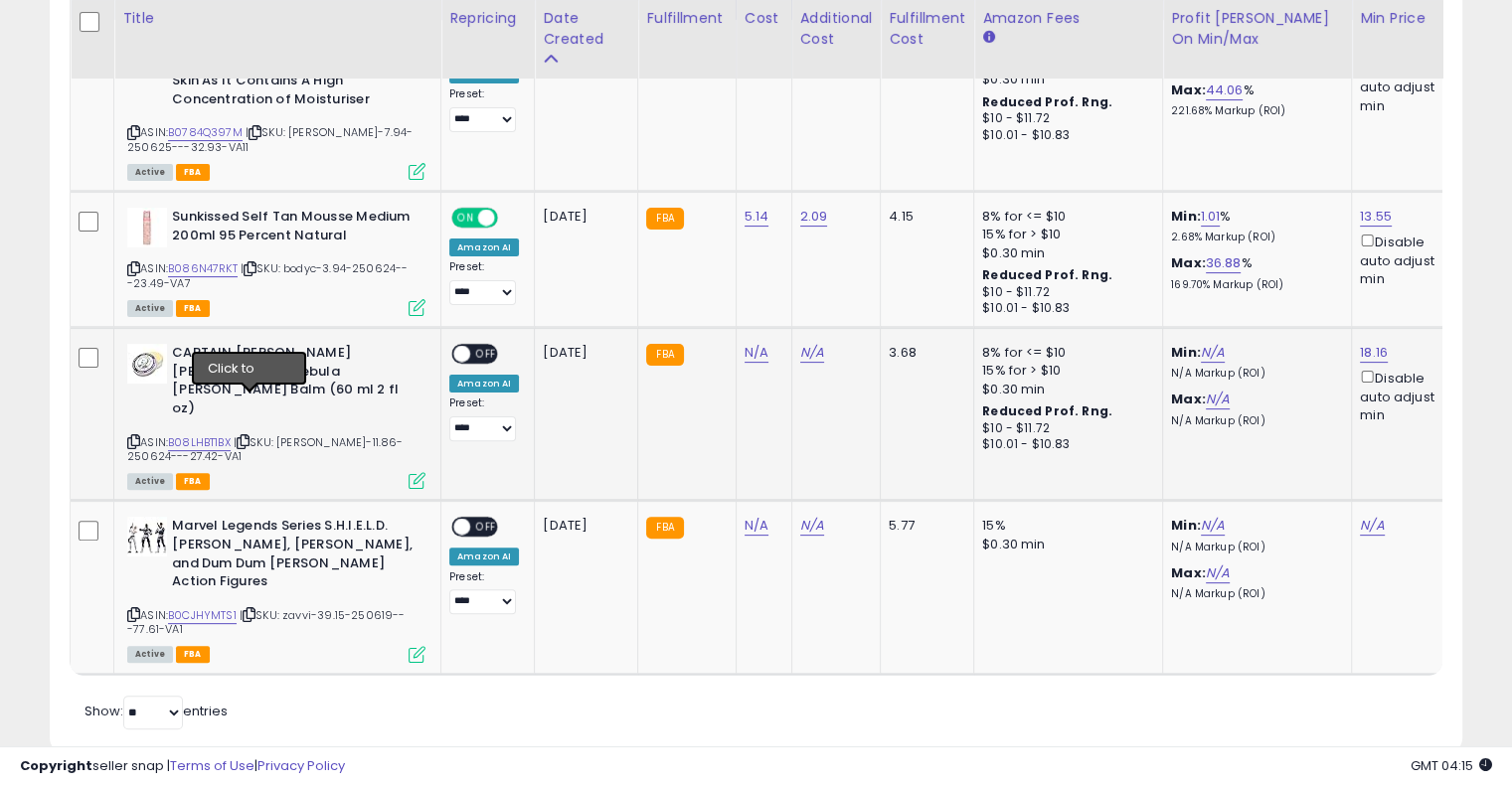 click at bounding box center (243, 441) 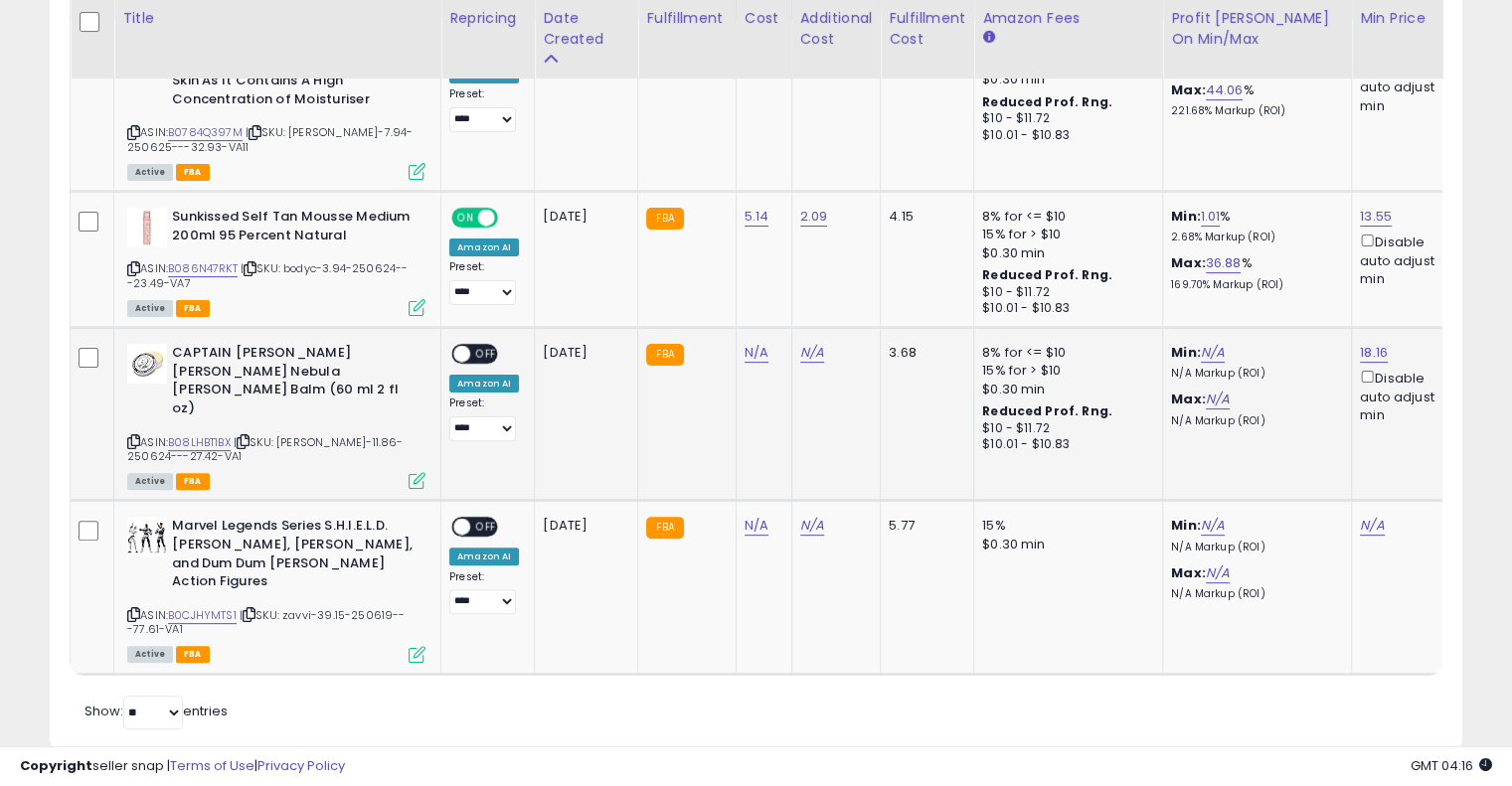 click on "N/A" 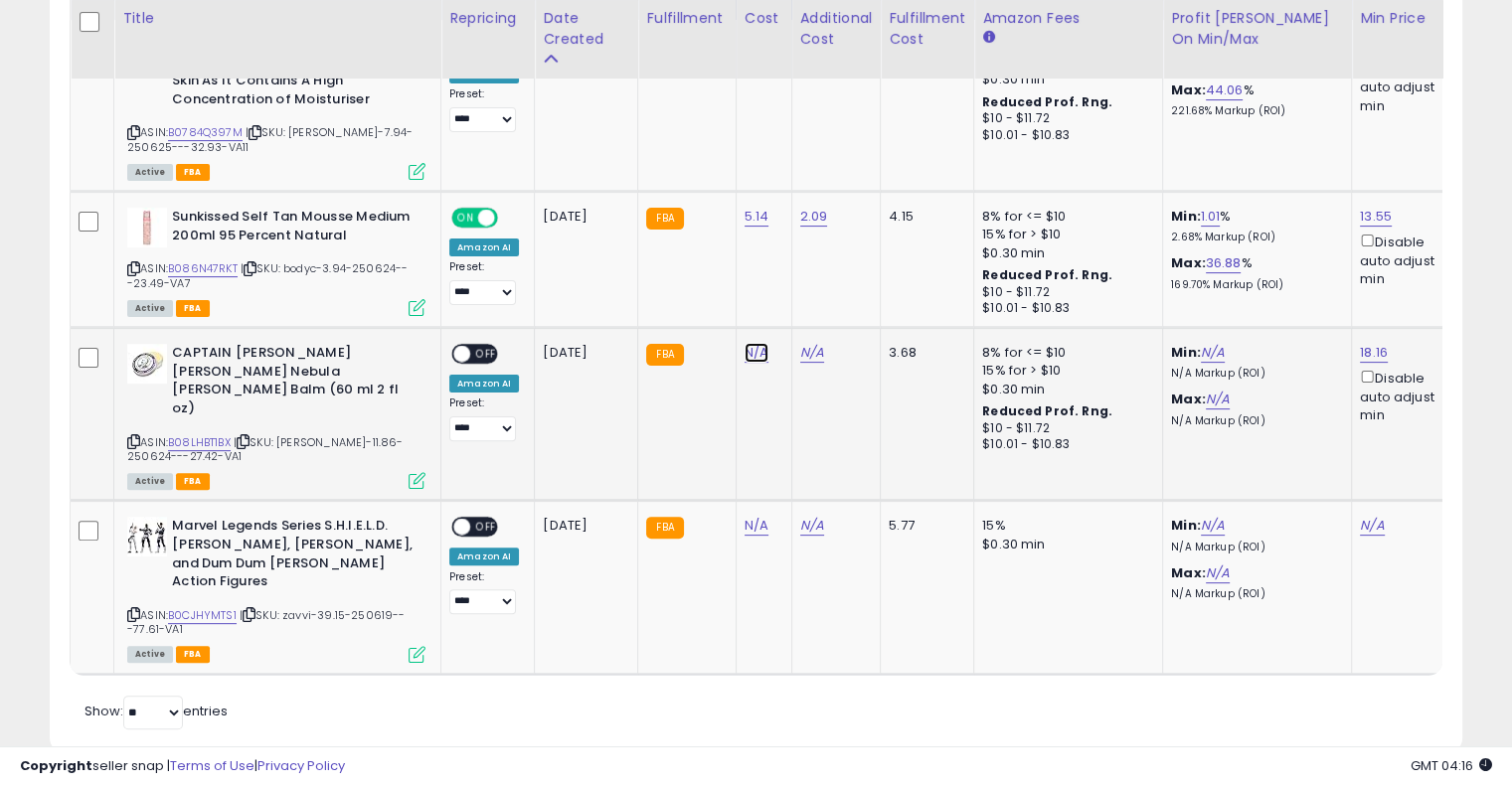 click on "N/A" at bounding box center (756, 353) 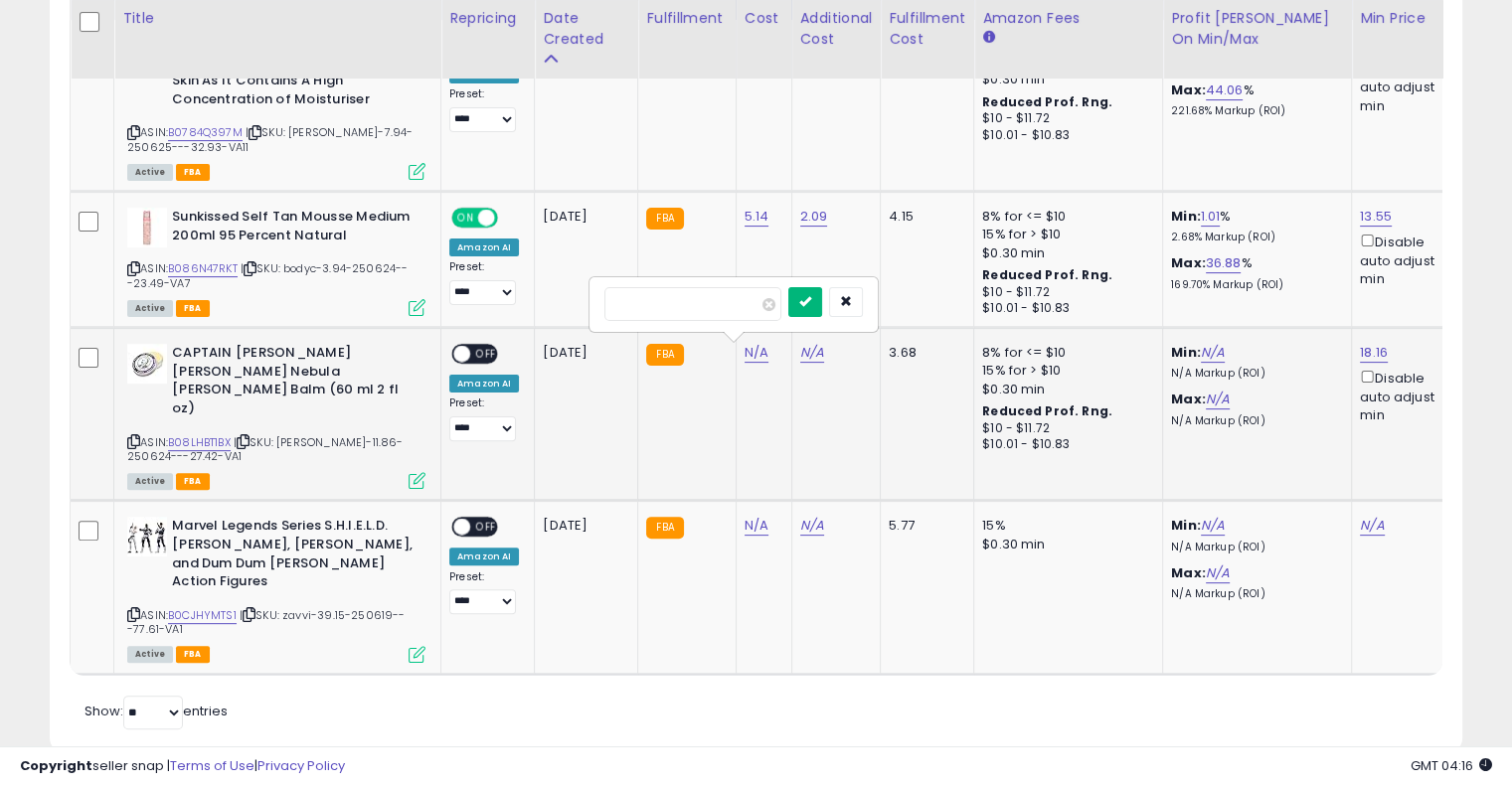 type on "*****" 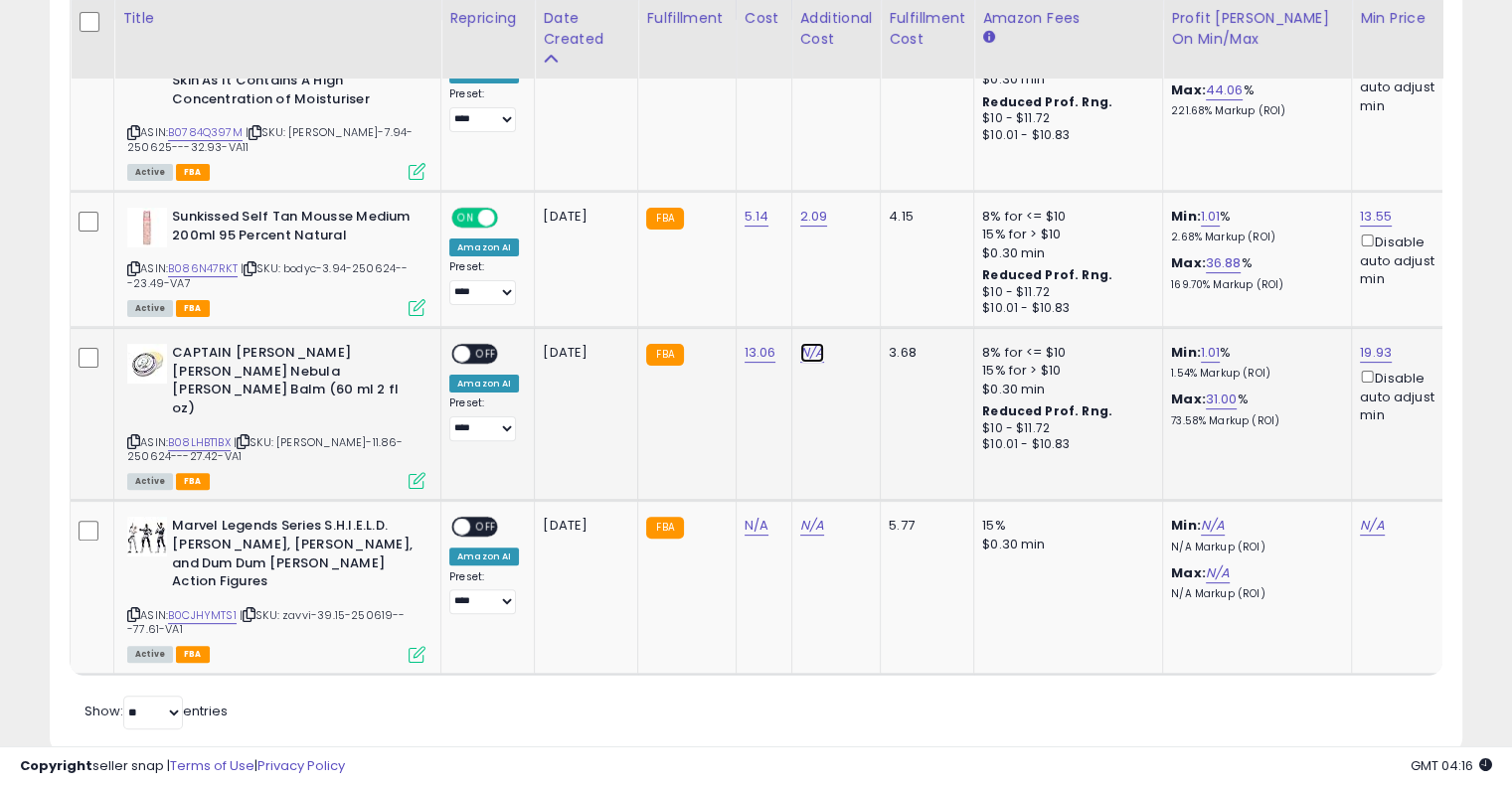 click on "N/A" at bounding box center [812, 353] 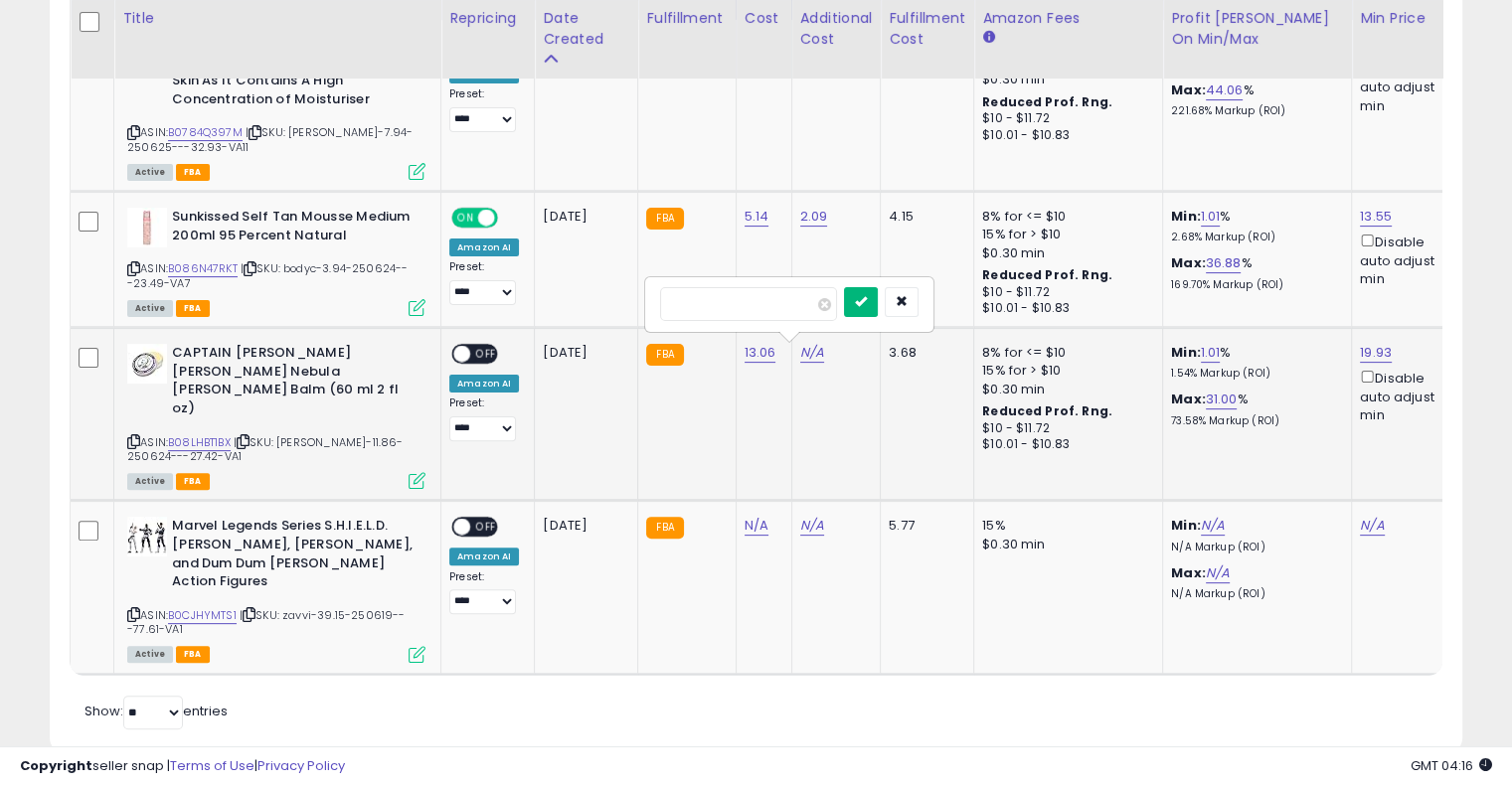 type on "****" 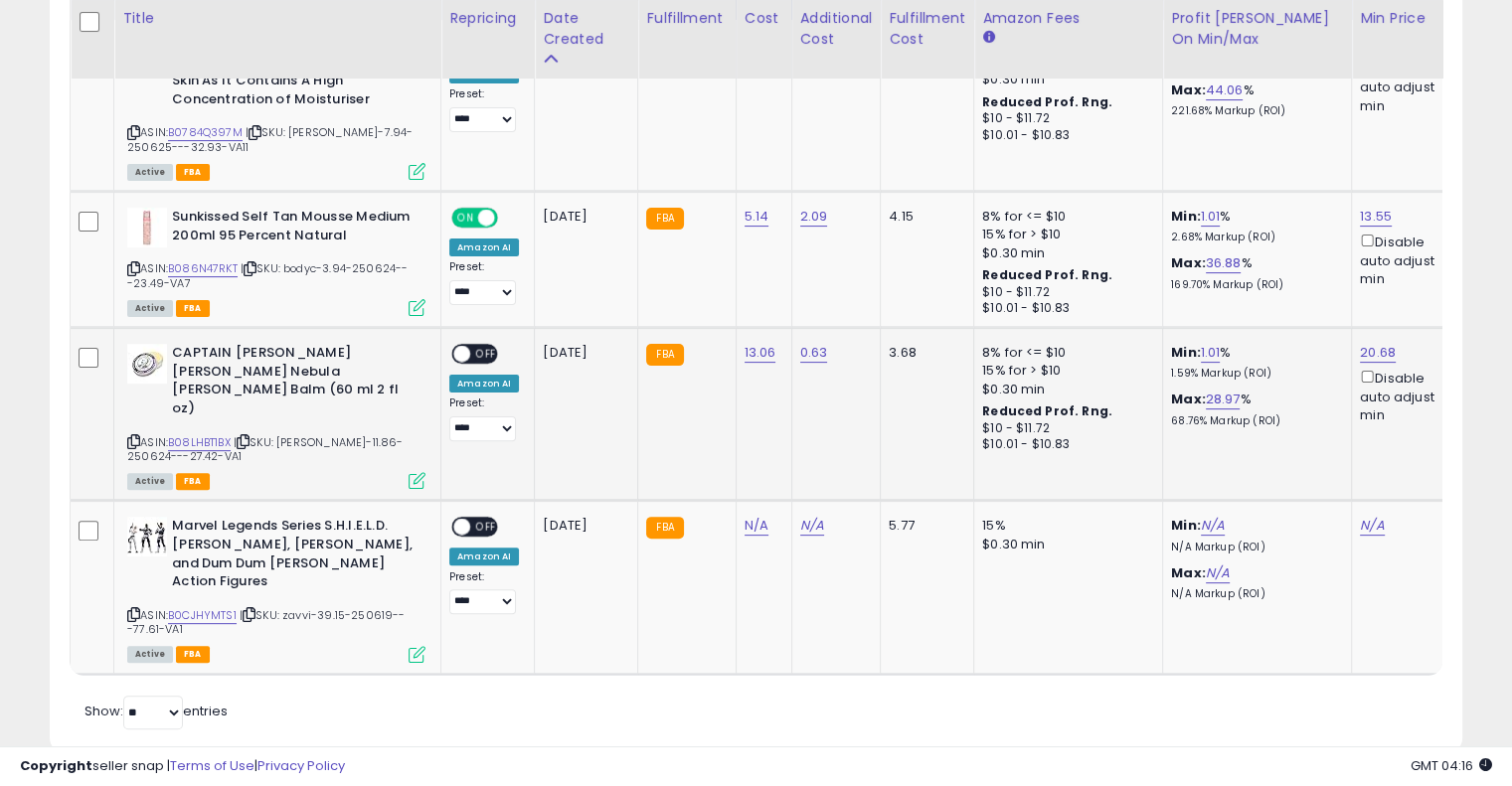 click on "OFF" at bounding box center (486, 354) 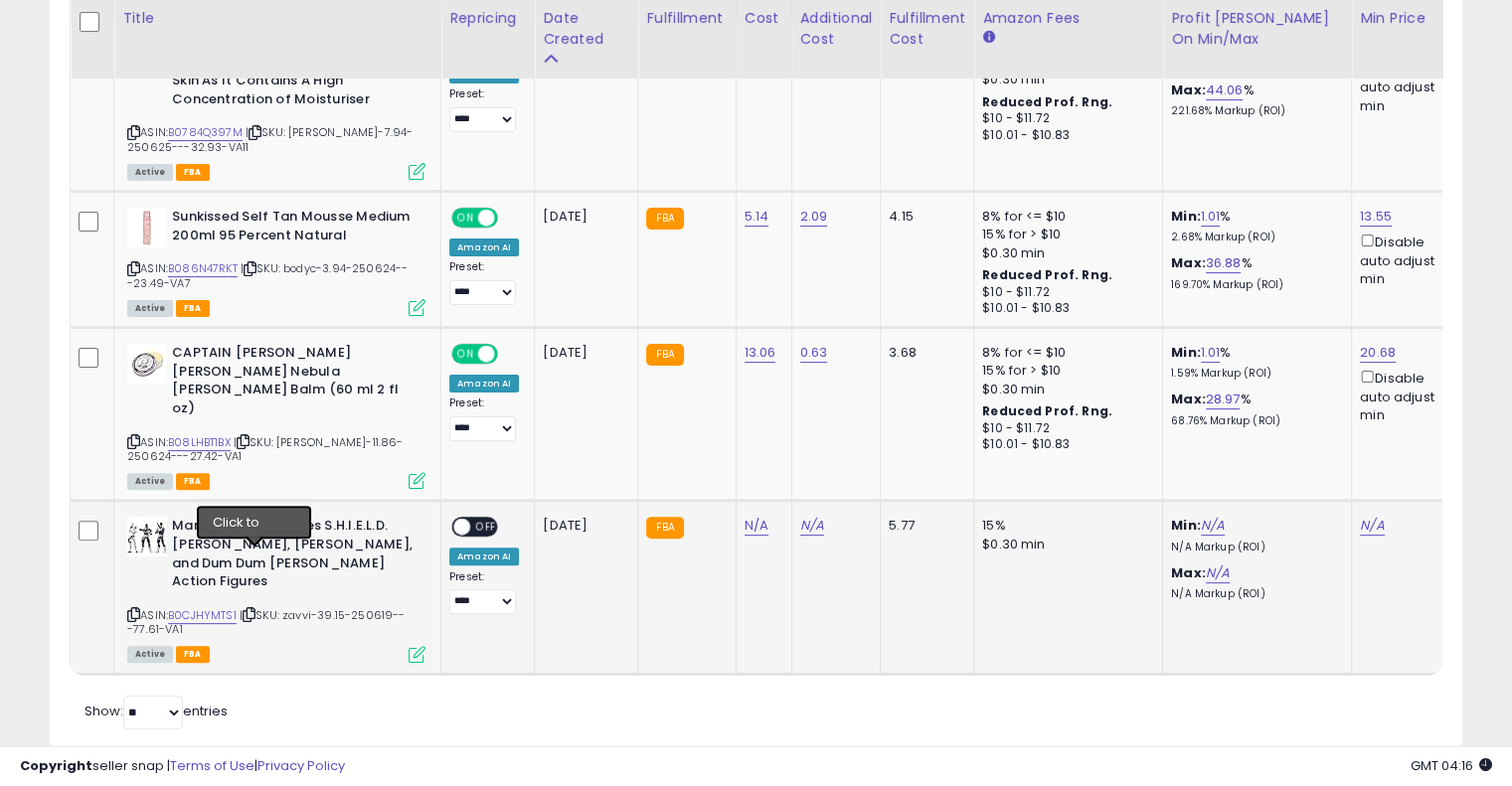 click at bounding box center [249, 614] 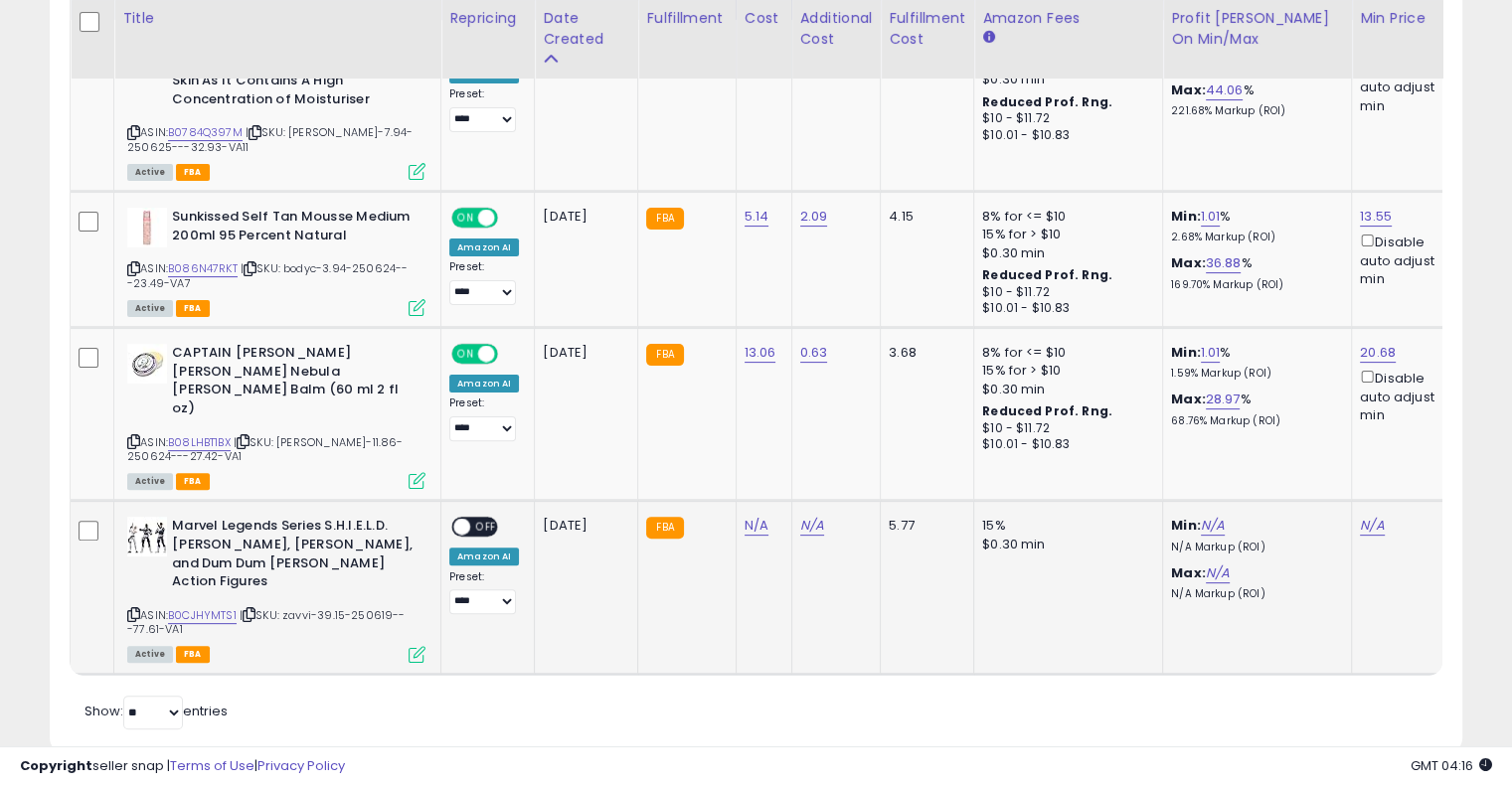click at bounding box center [249, 614] 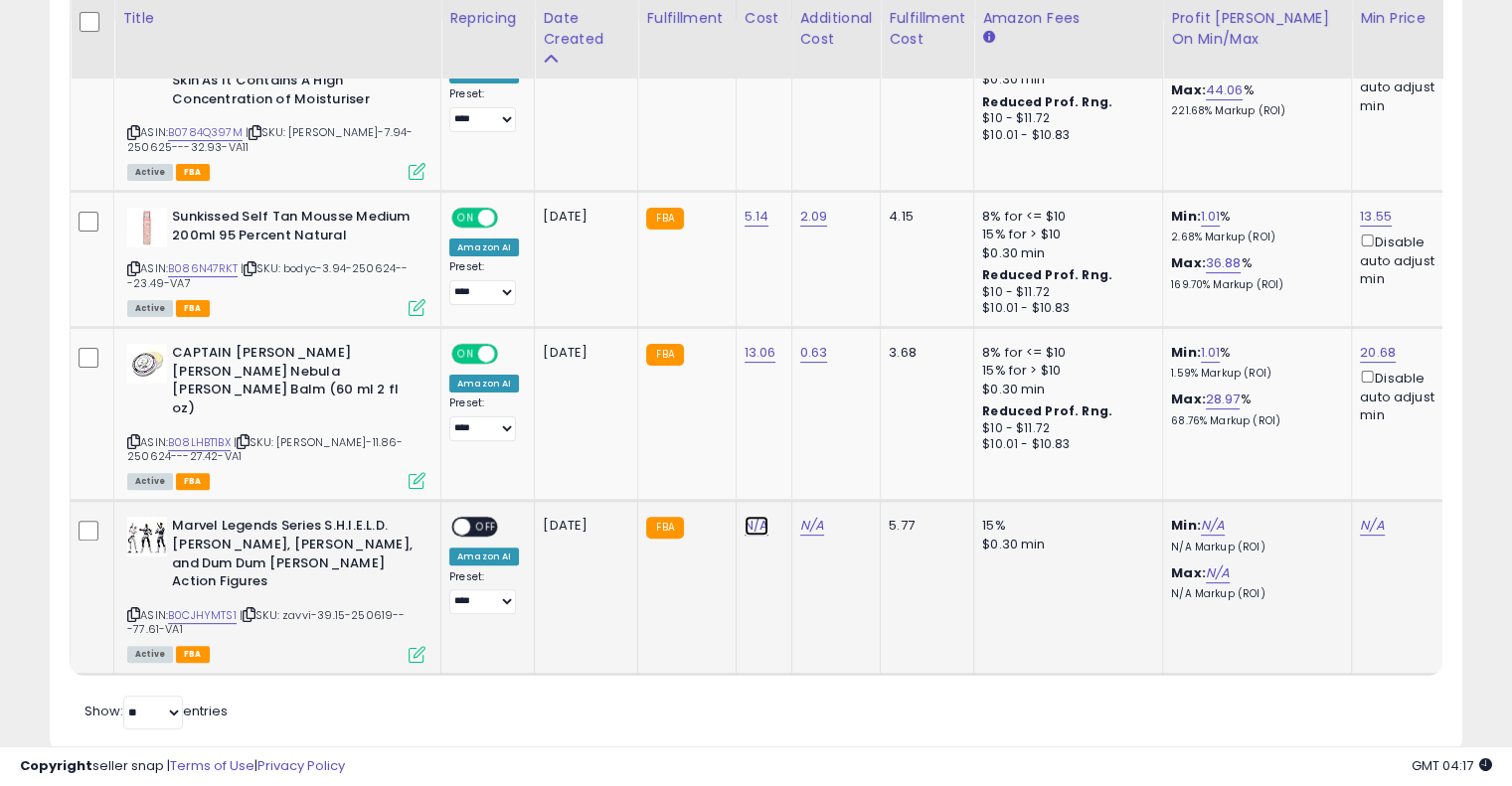 click on "N/A" at bounding box center [756, 526] 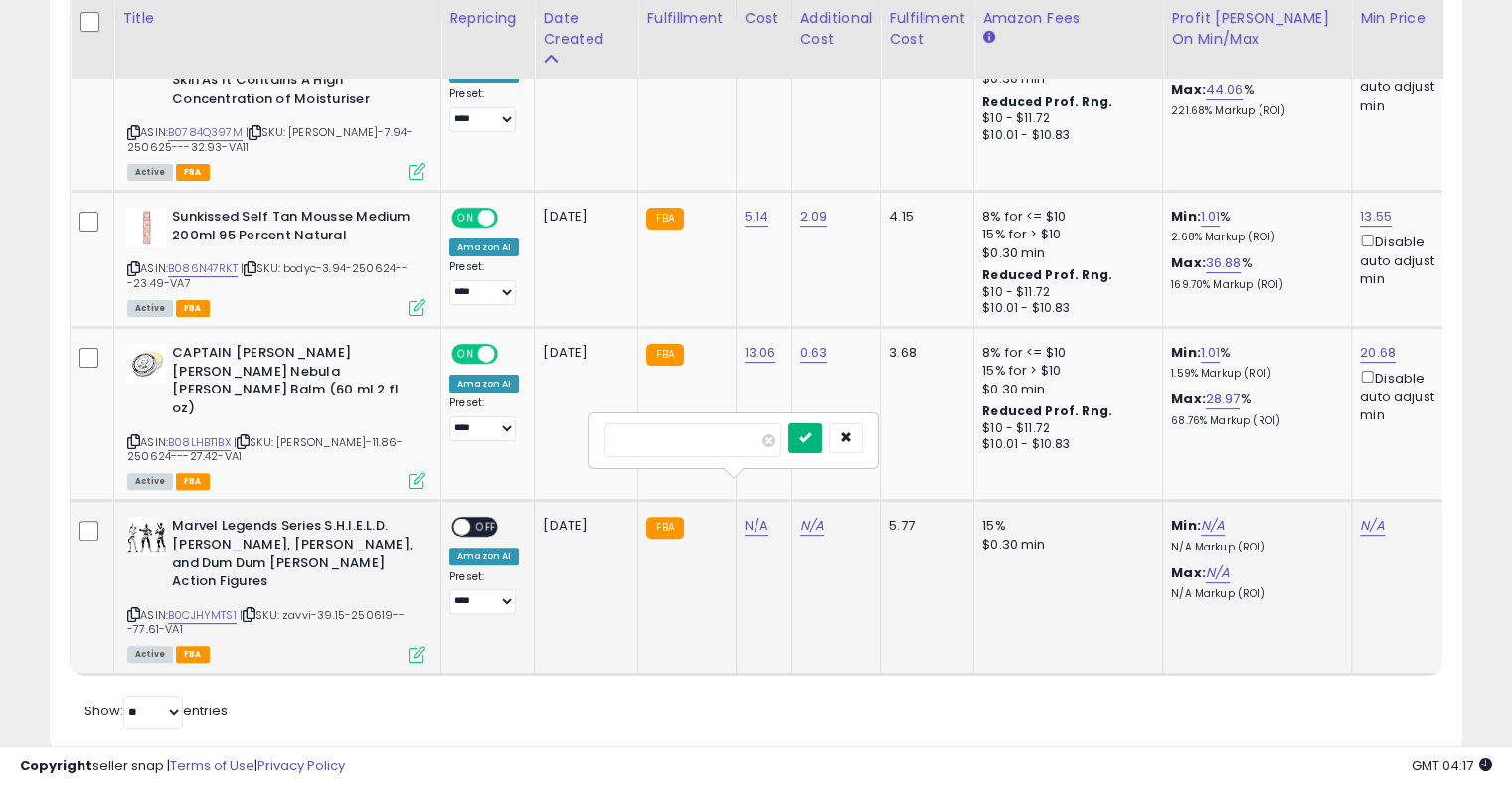 type on "*****" 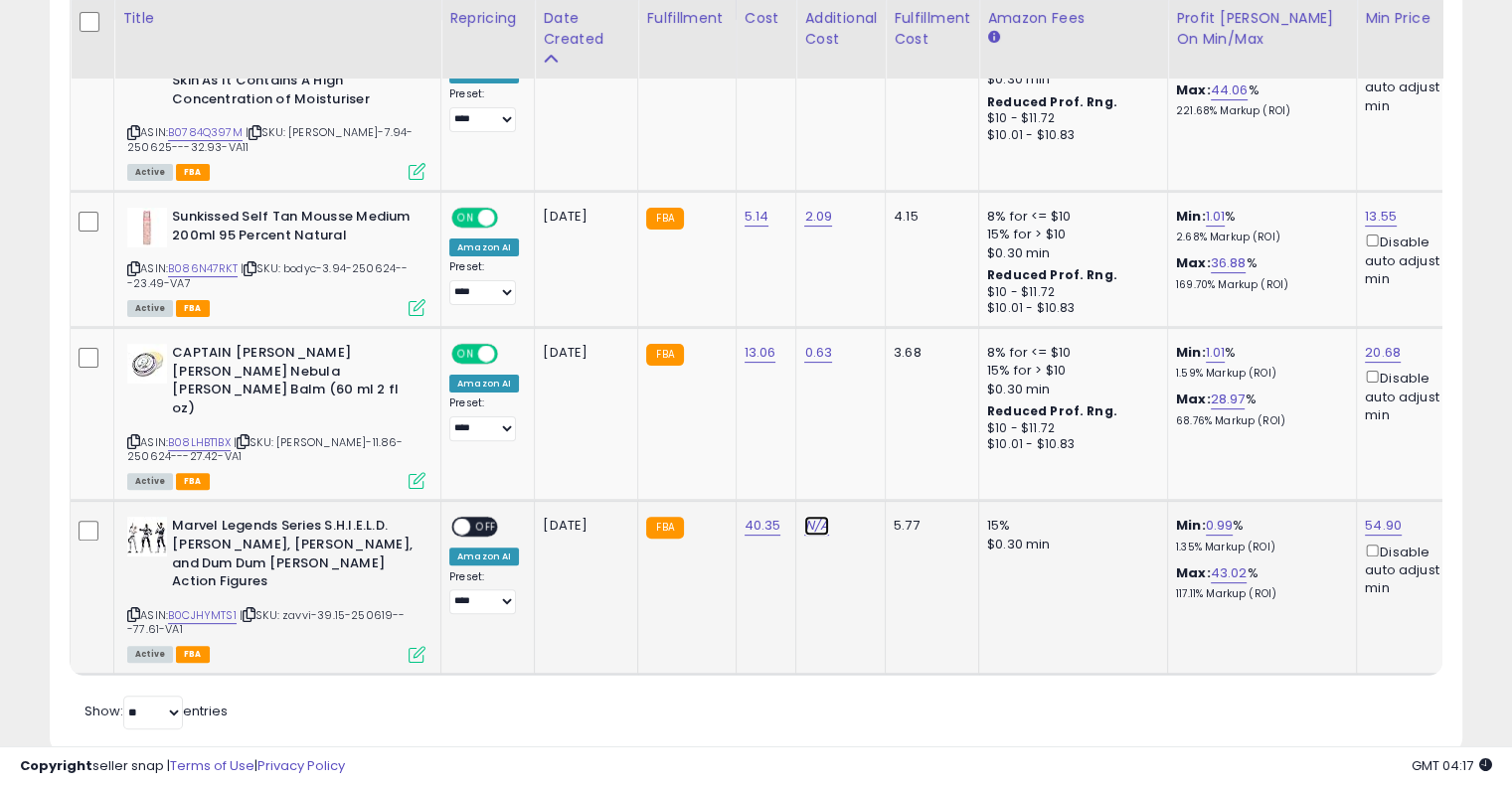 click on "N/A" at bounding box center [816, 526] 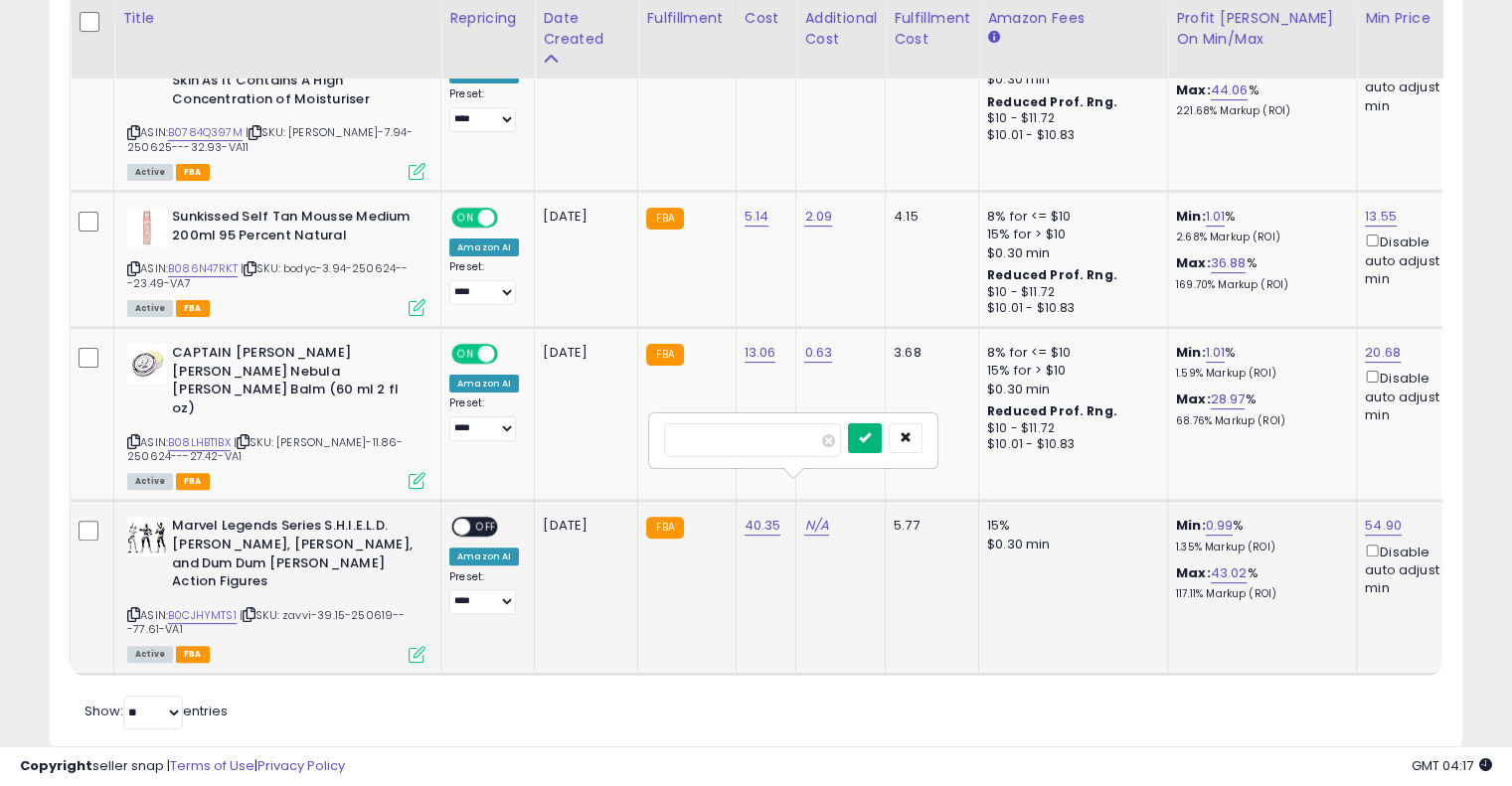 type on "****" 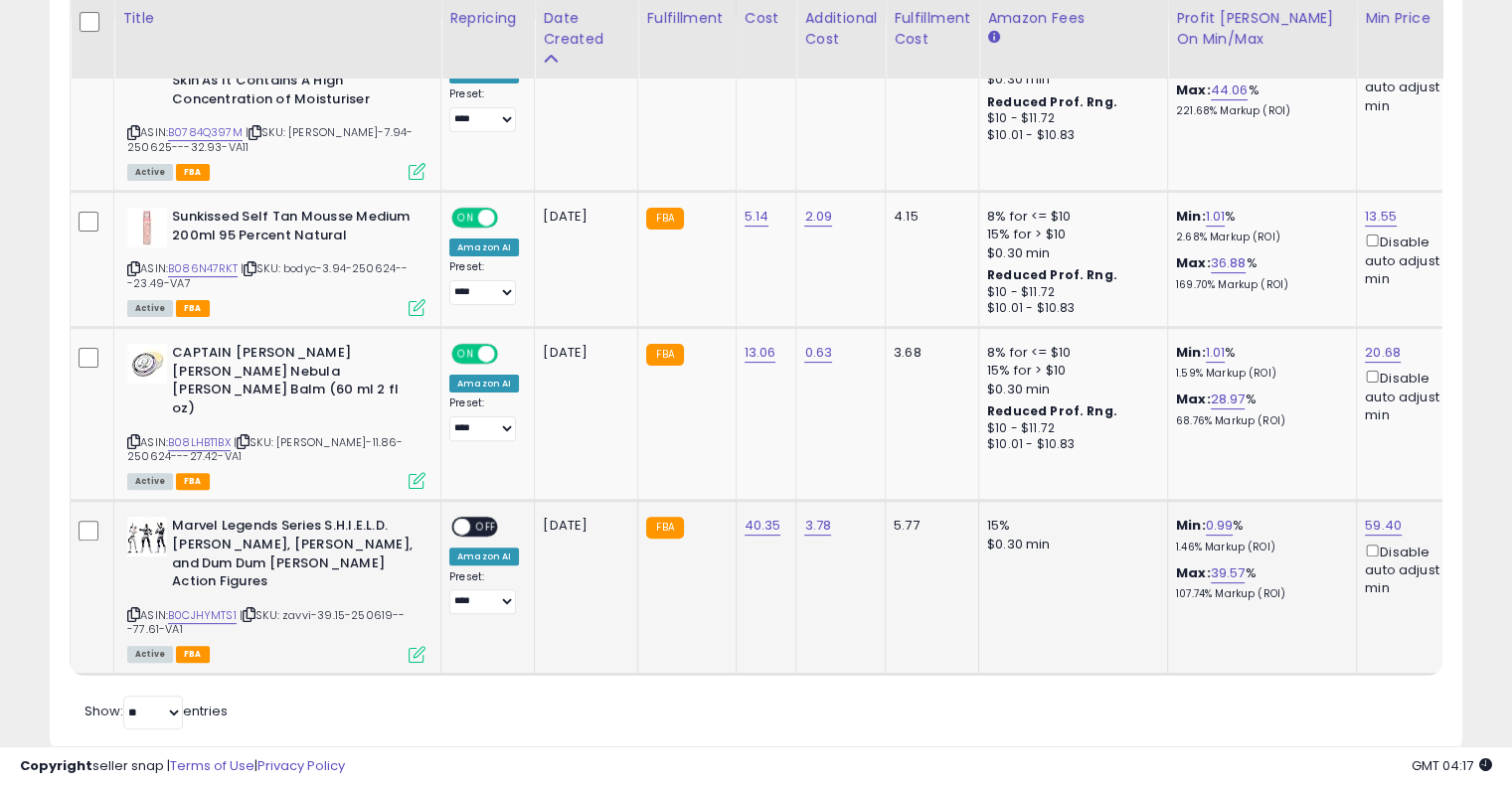 click on "OFF" at bounding box center (486, 527) 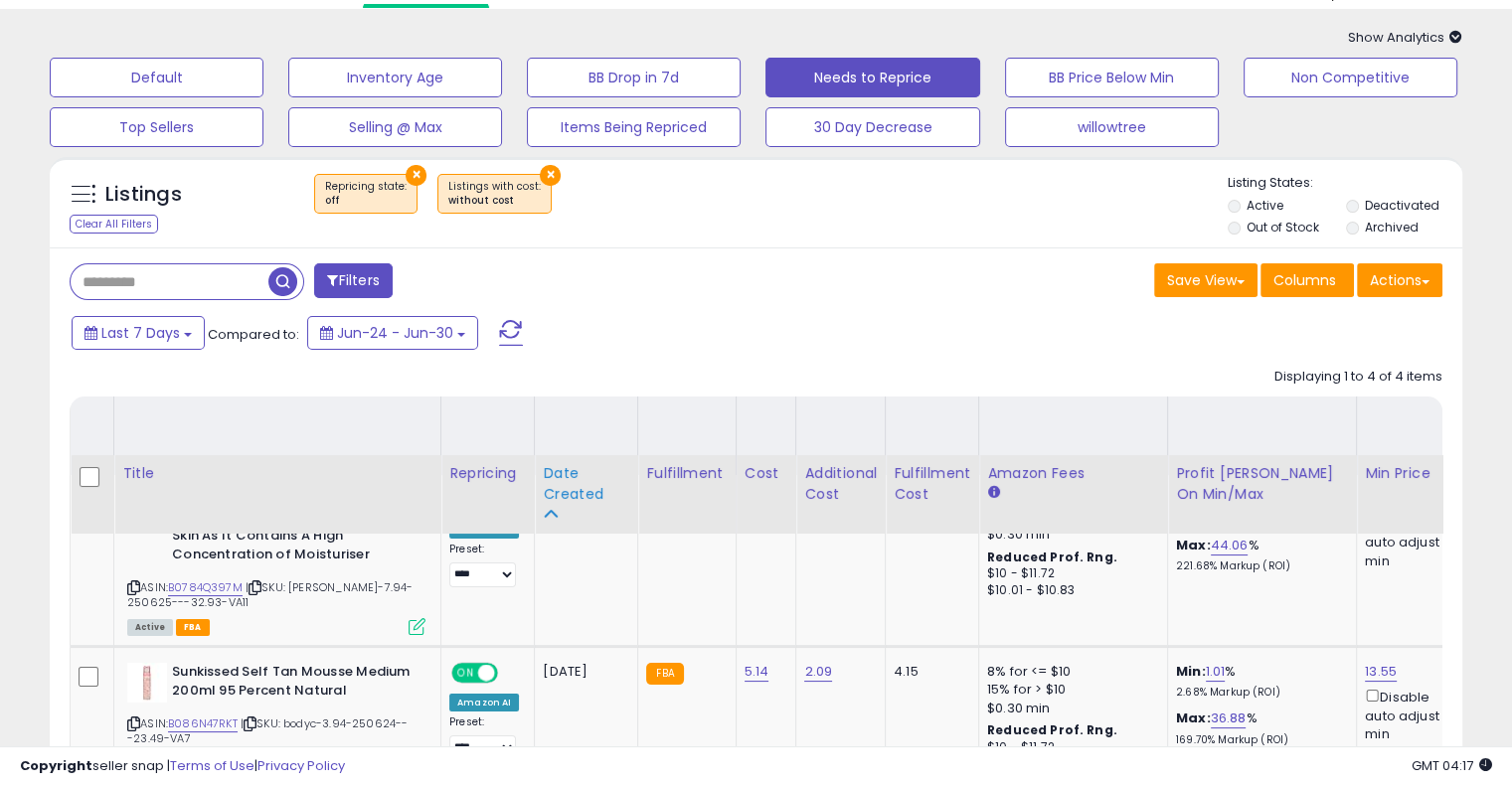 scroll, scrollTop: 0, scrollLeft: 0, axis: both 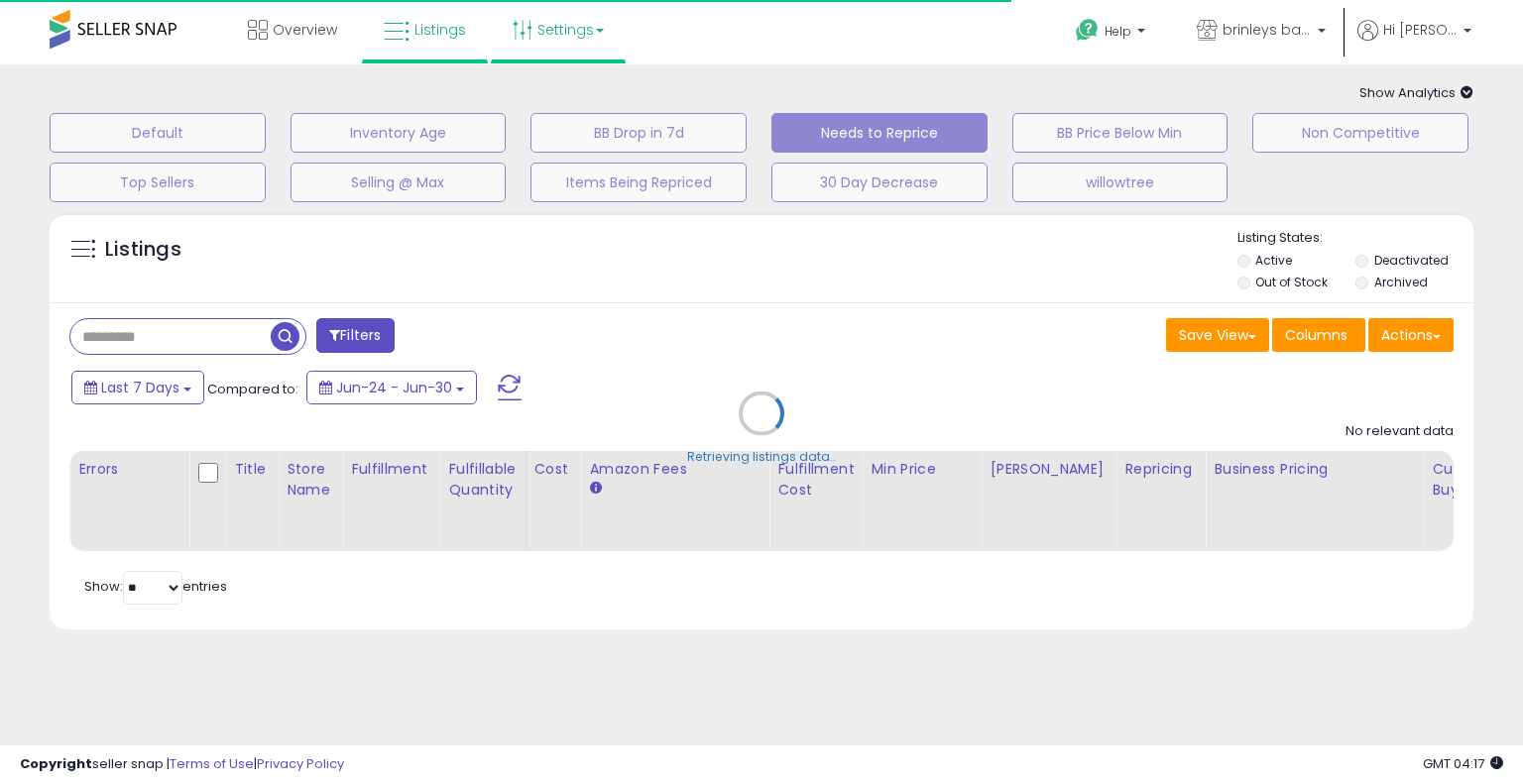 select on "**" 